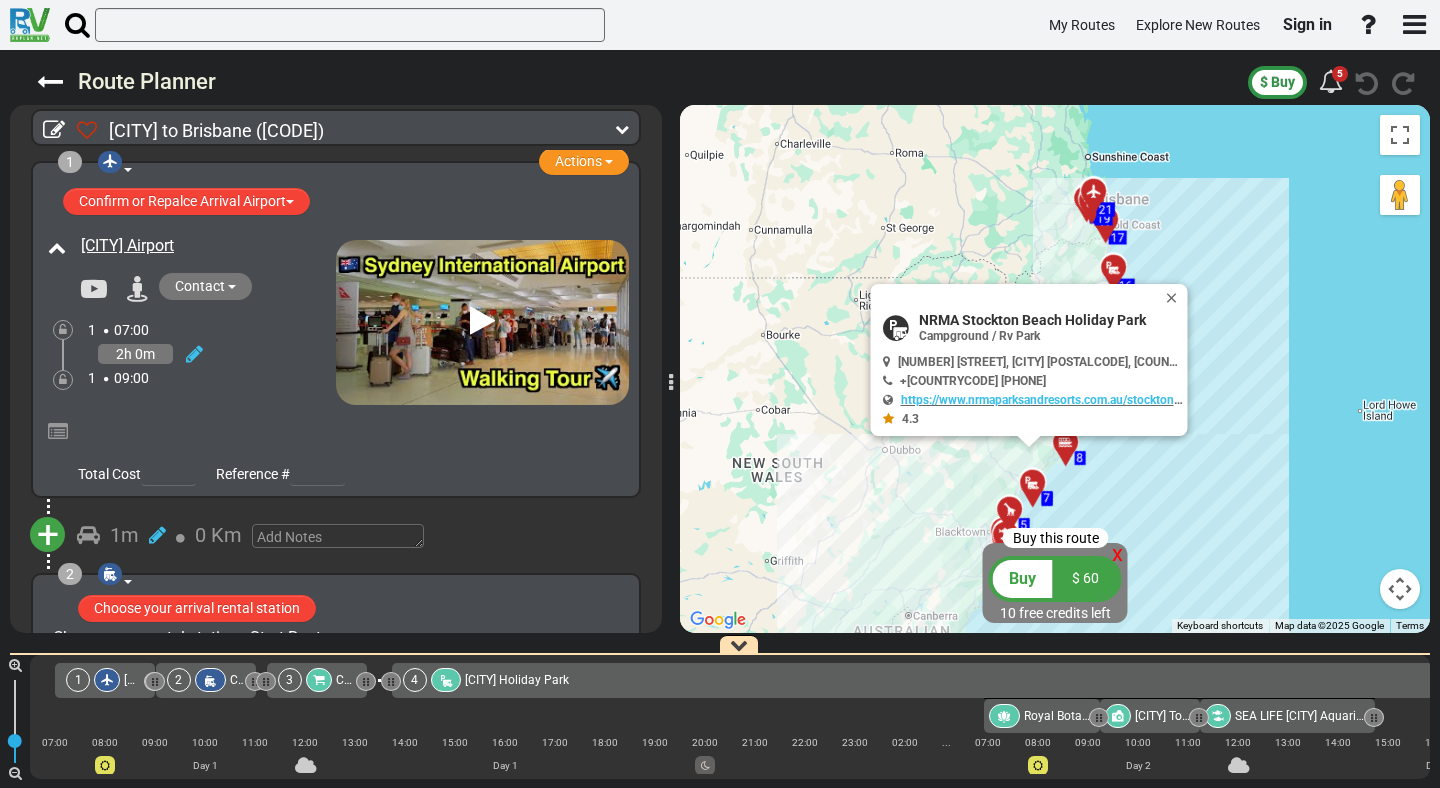 scroll, scrollTop: 0, scrollLeft: 0, axis: both 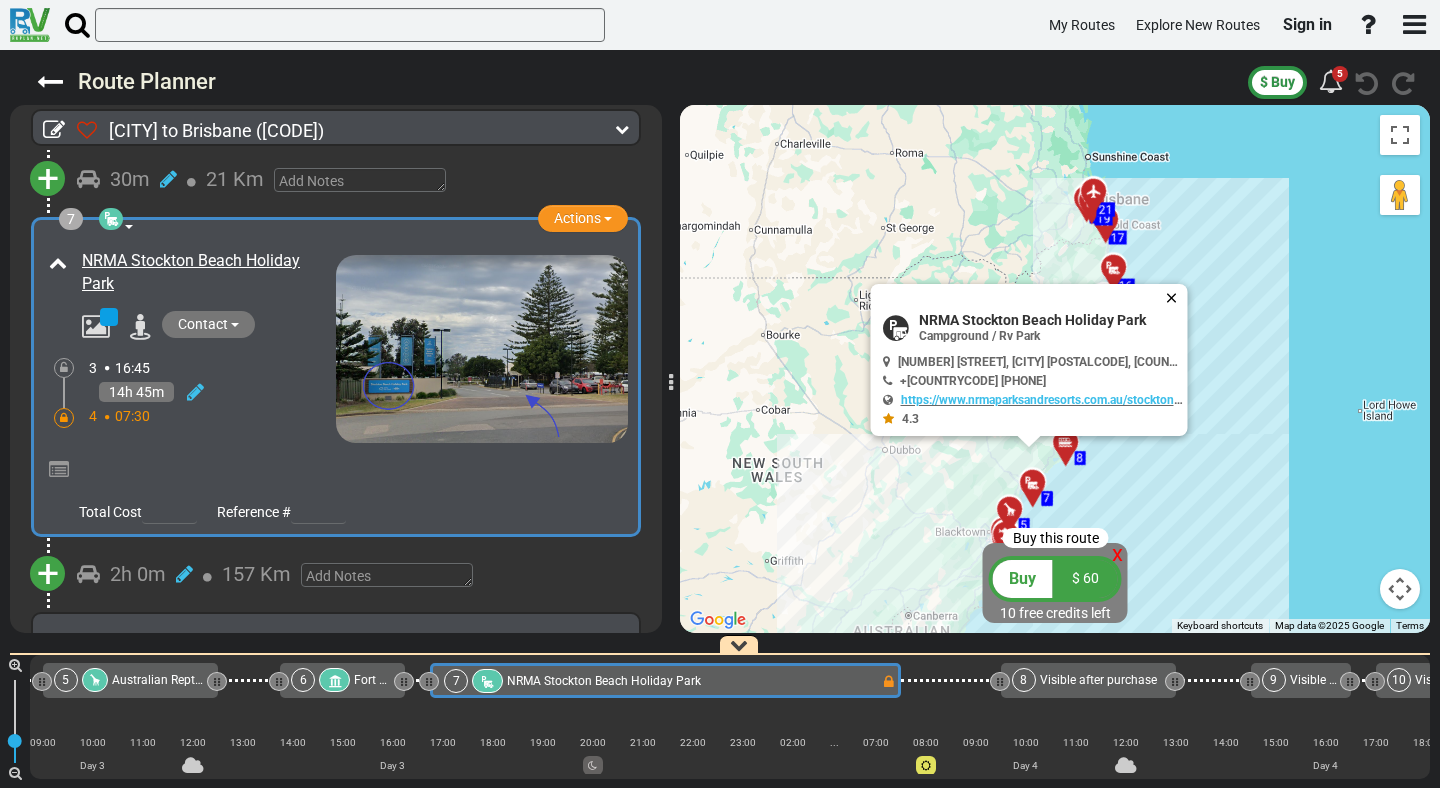 click at bounding box center (1176, 298) 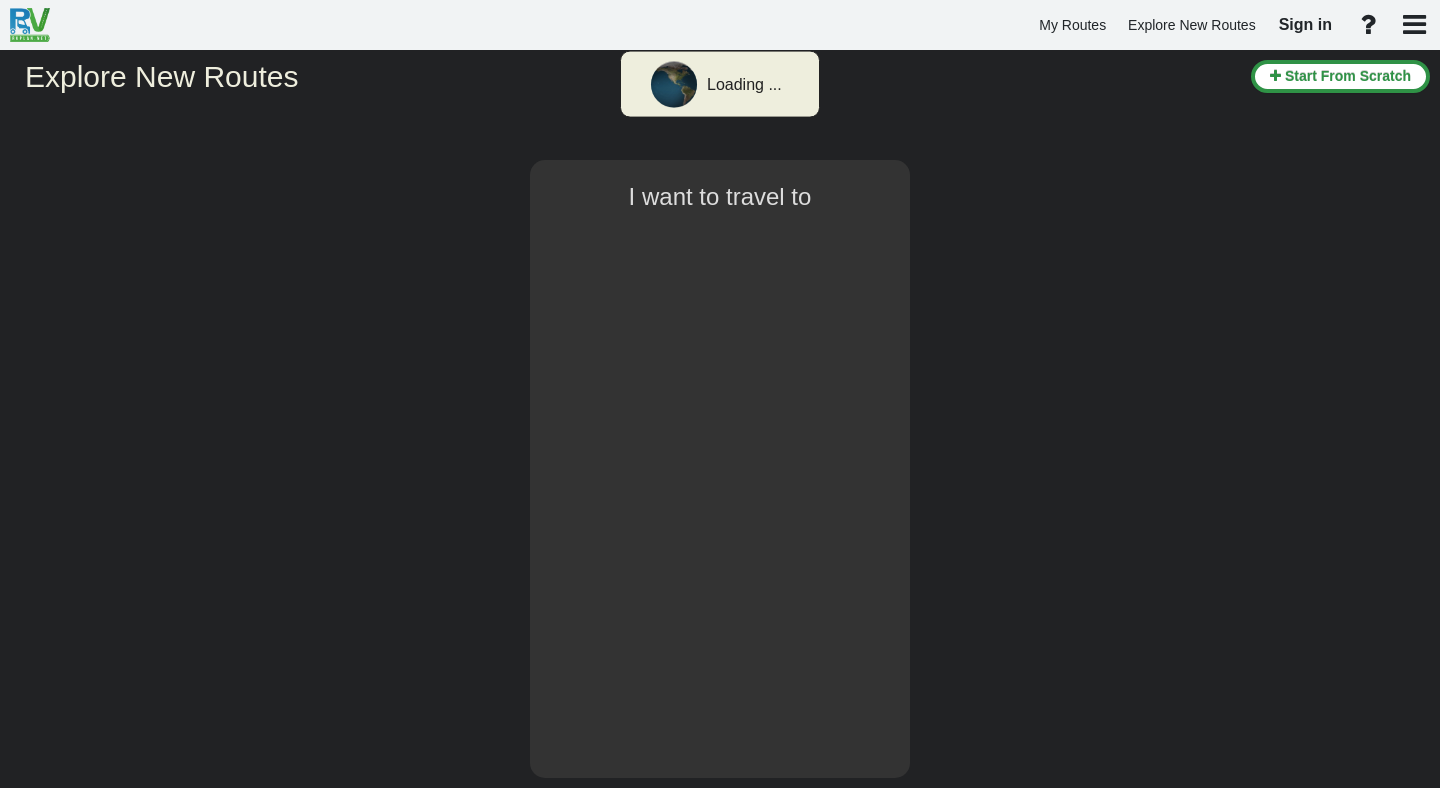 scroll, scrollTop: 0, scrollLeft: 0, axis: both 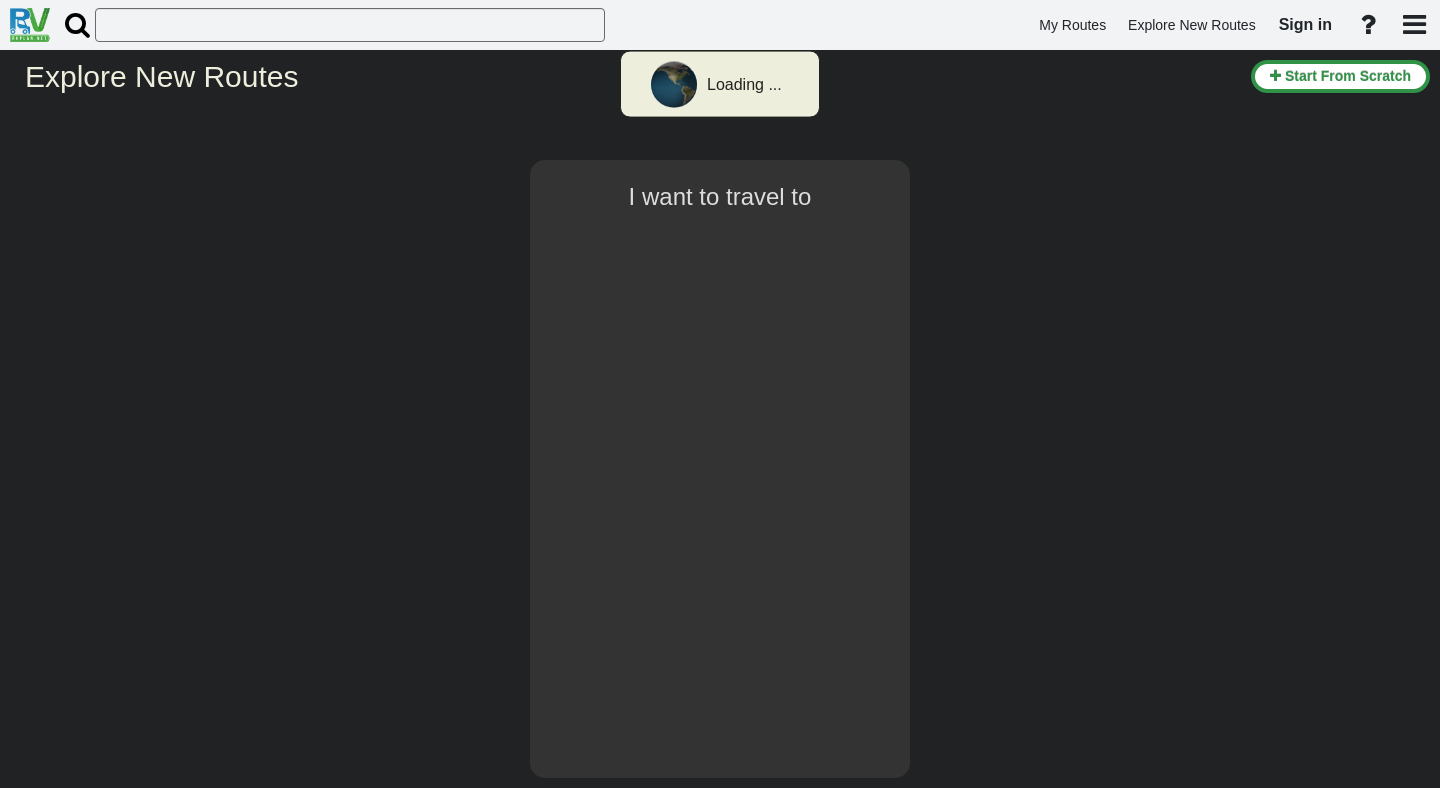 select on "number:3" 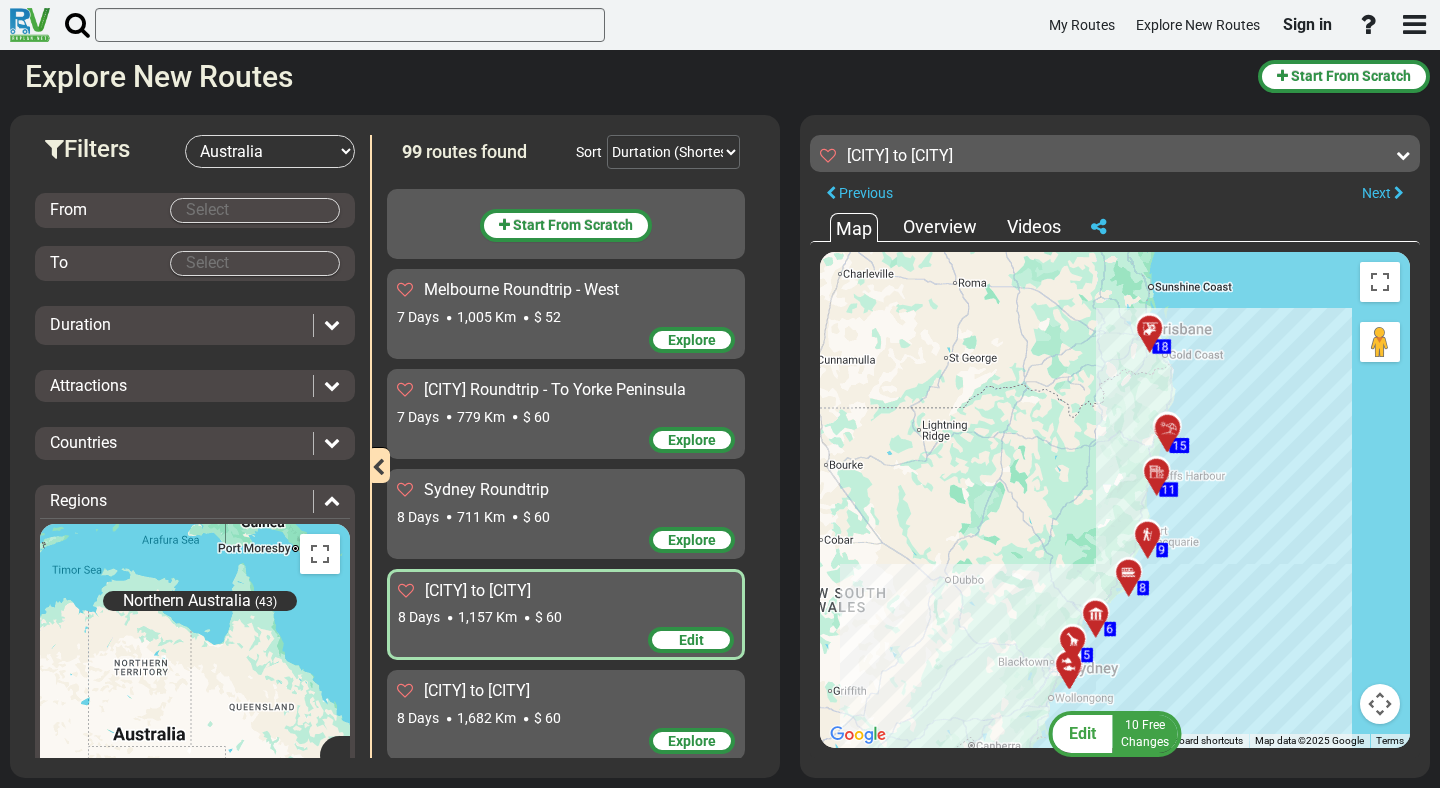 scroll, scrollTop: 393, scrollLeft: 0, axis: vertical 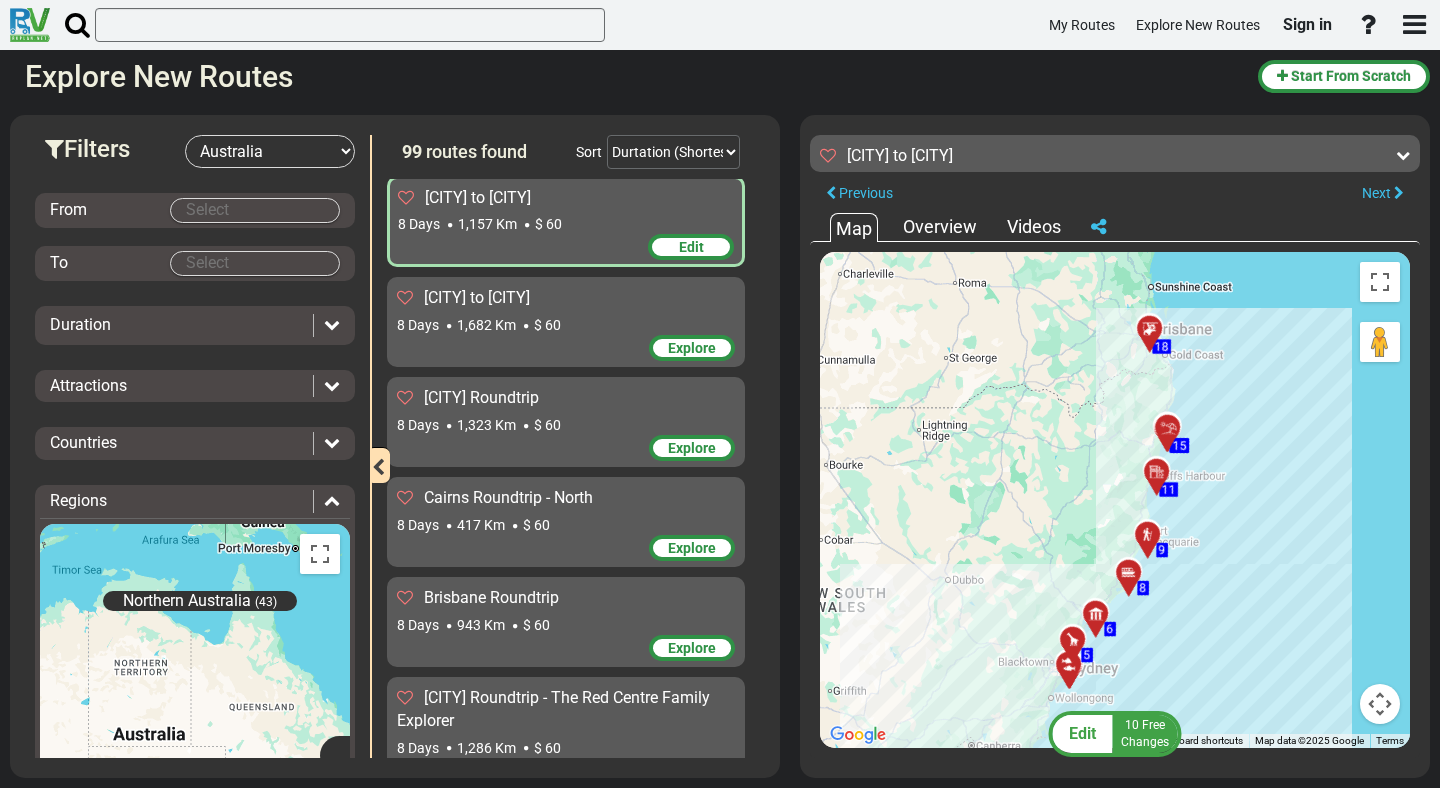 click on "To activate drag with keyboard, press Alt + Enter. Once in keyboard drag state, use the arrow keys to move the marker. To complete the drag, press the Enter key. To cancel, press Escape. 5 5 6 6 8 8 9 9 11 11 13 13 14 14 15 15 18 18" at bounding box center [1115, 500] 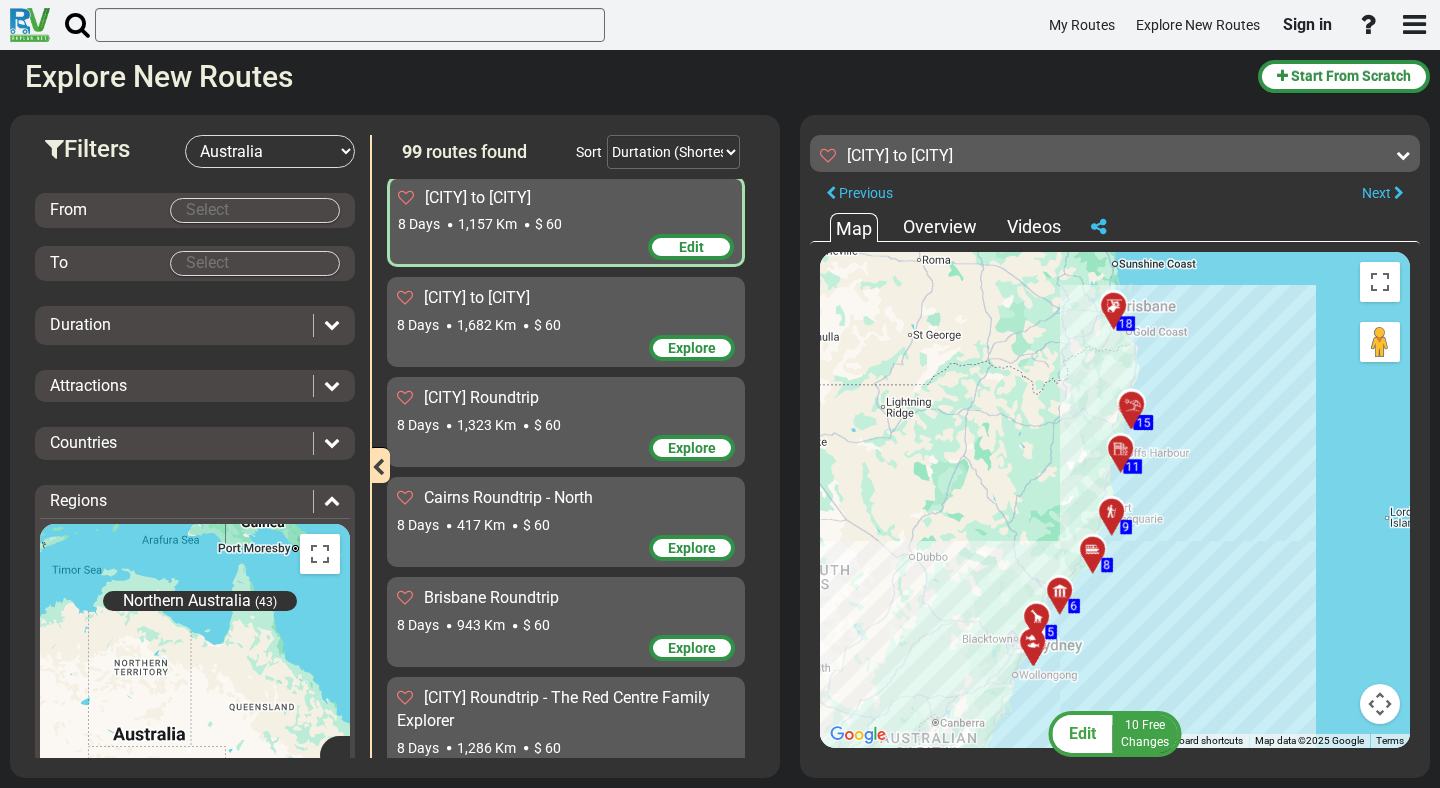 drag, startPoint x: 1086, startPoint y: 585, endPoint x: 1053, endPoint y: 561, distance: 40.804413 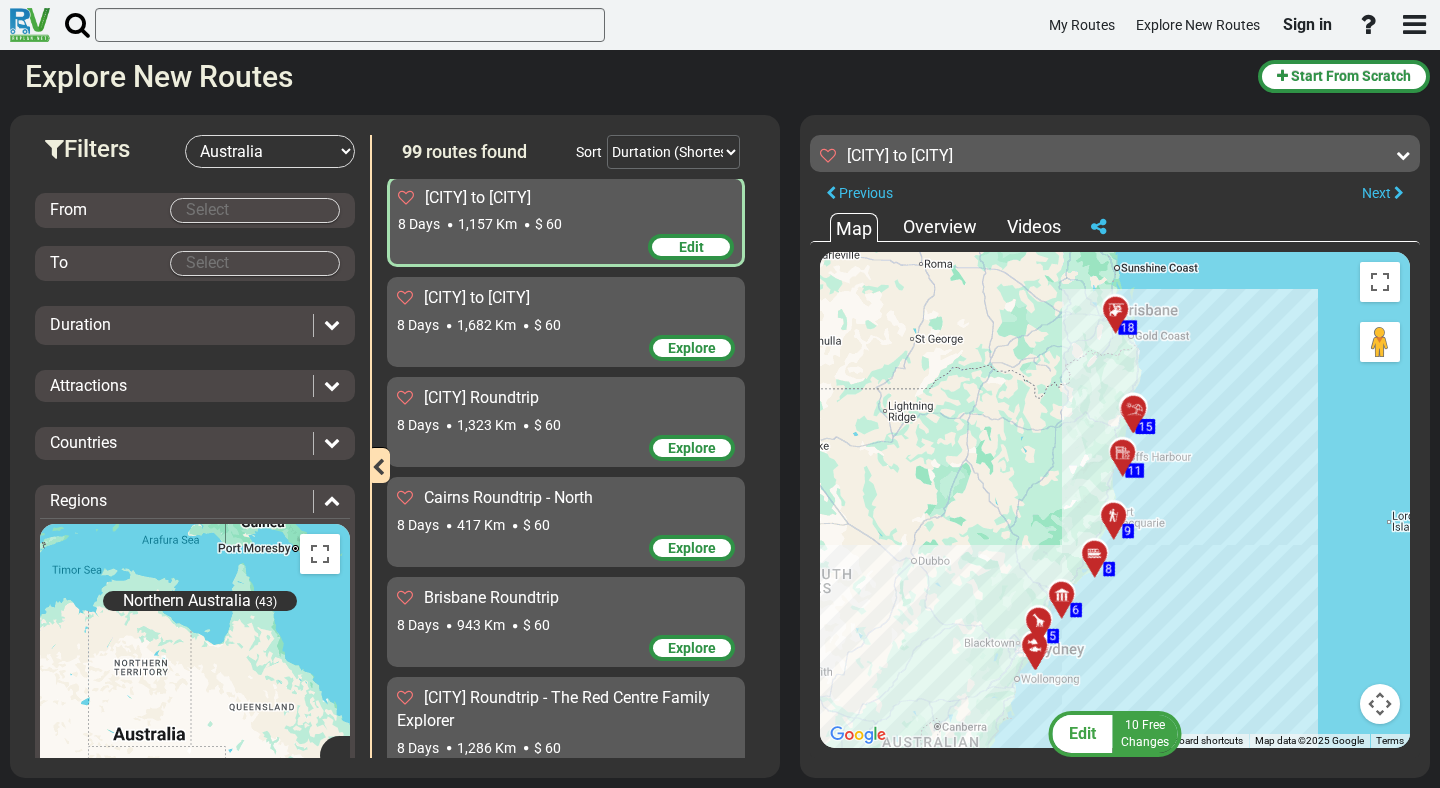 click at bounding box center [1120, 523] 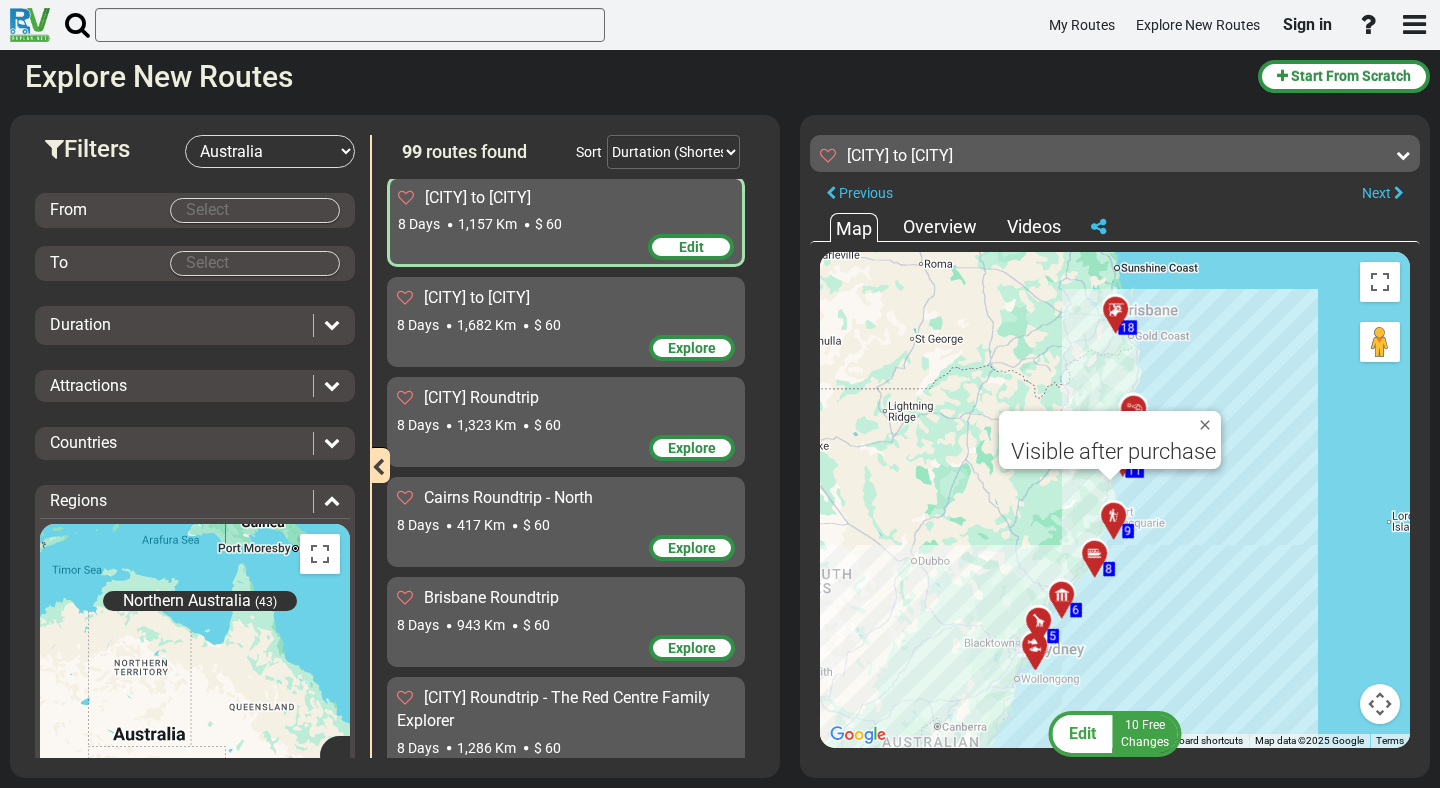 click at bounding box center (1094, 553) 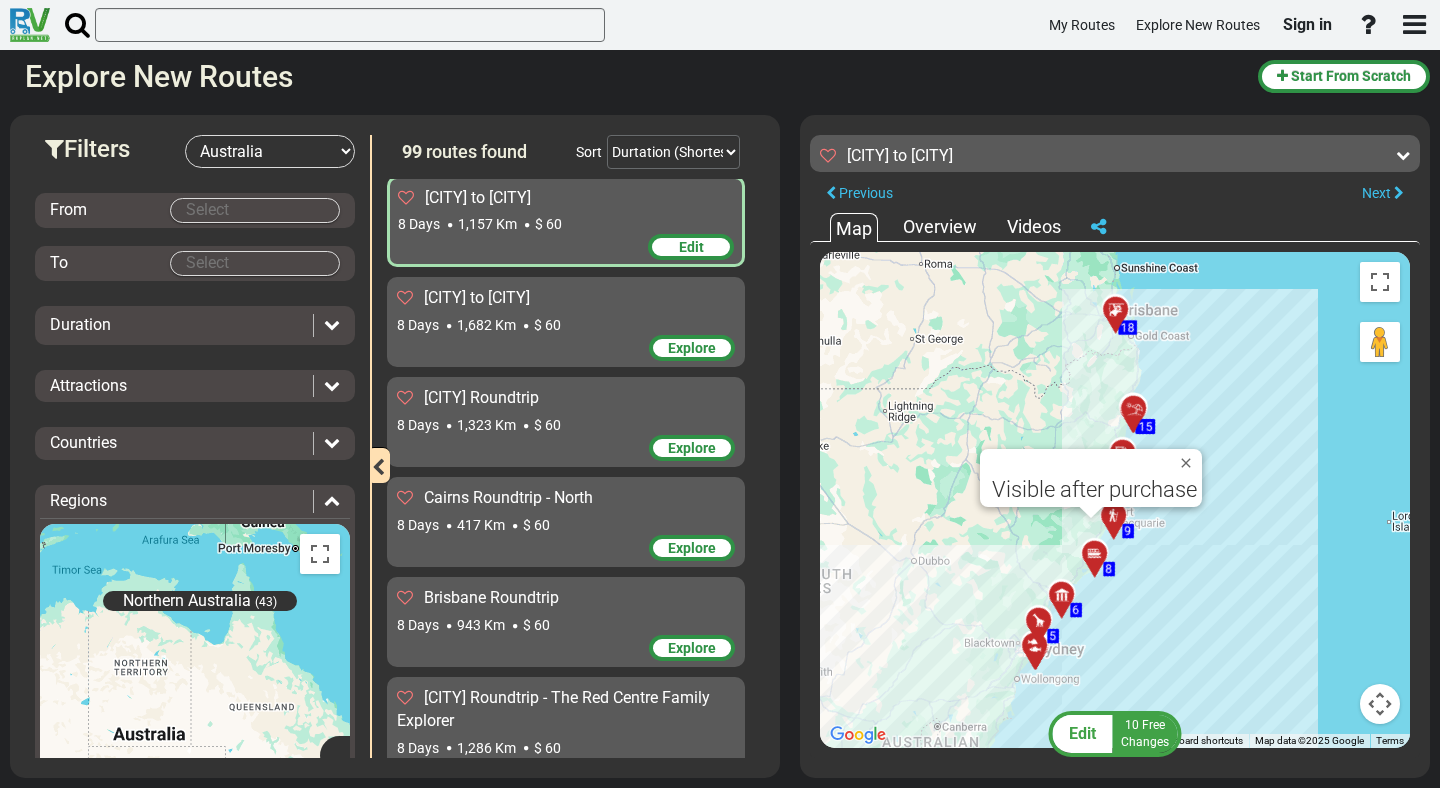 click at bounding box center [1068, 602] 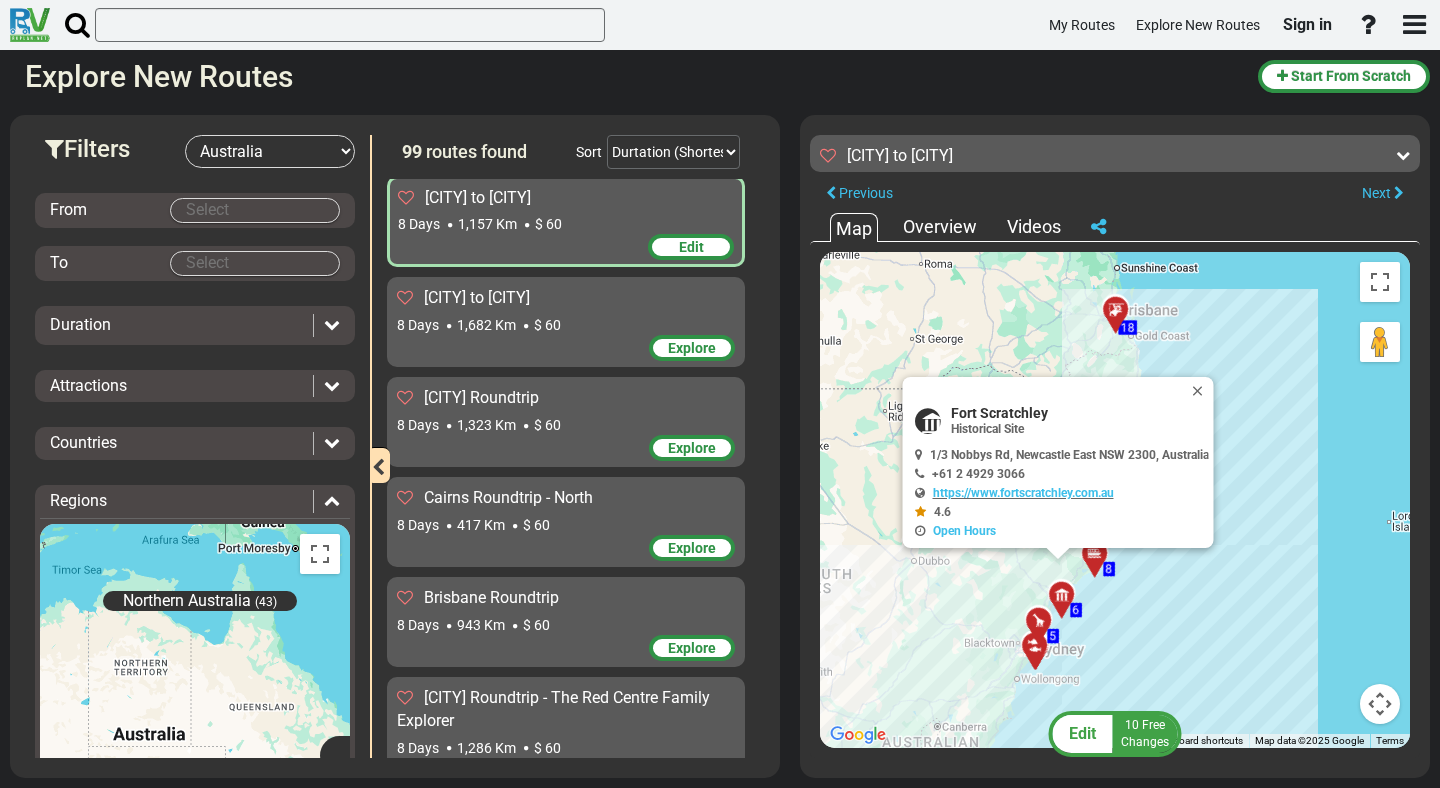 click on "To activate drag with keyboard, press Alt + Enter. Once in keyboard drag state, use the arrow keys to move the marker. To complete the drag, press the Enter key. To cancel, press Escape. 5 5 6 6 8 8 9 9 11 11 13 13 14 14 15 15 18 18                                                                                                                                                                                                                                                                                                                                                                                                                                                                                                                                                                                                                                                                                                            Fort Scratchley Historical Site 1/3 Nobbys Rd, Newcastle East NSW 2300, Australia +61 2 4929 3066 4.6" at bounding box center (1115, 500) 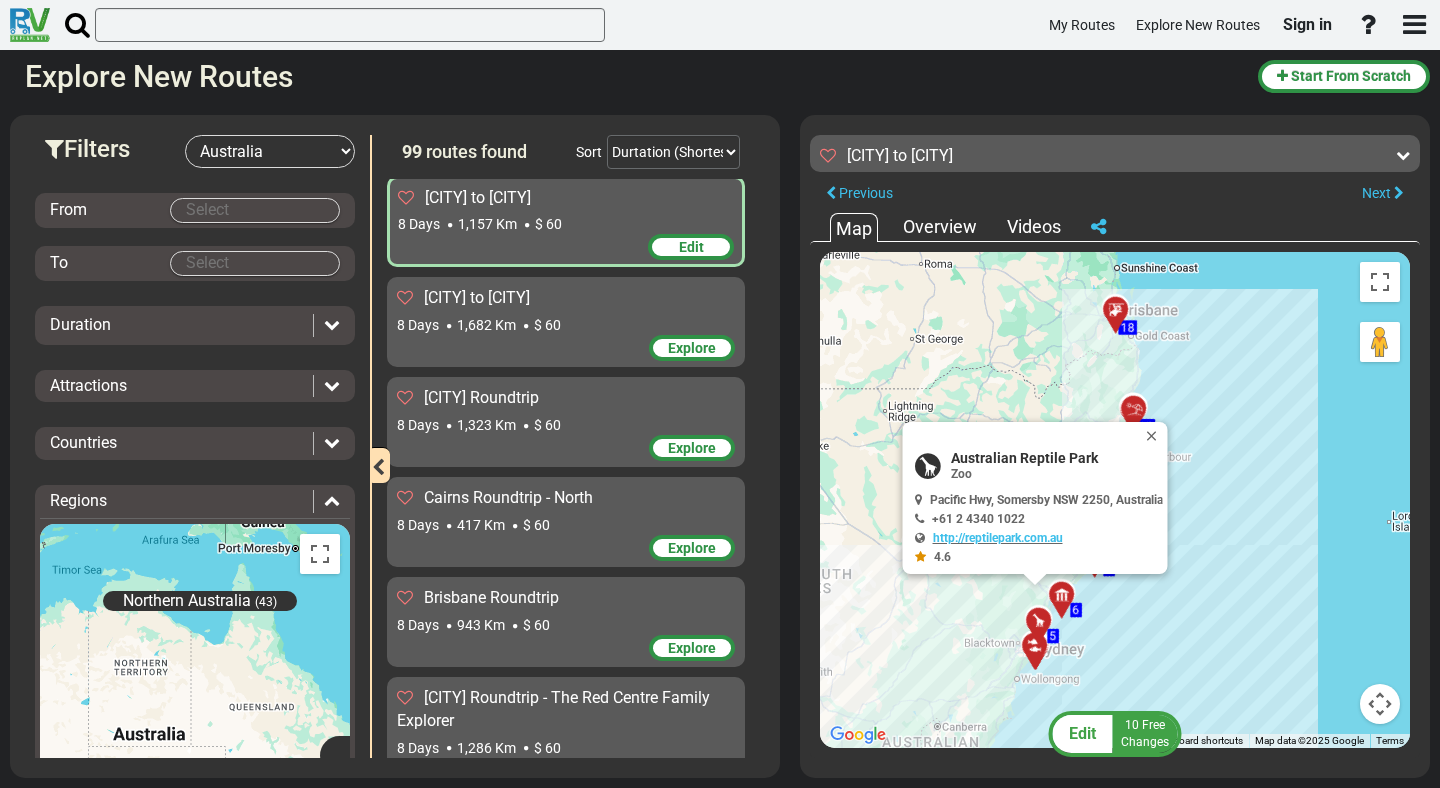 click on "To activate drag with keyboard, press Alt + Enter. Once in keyboard drag state, use the arrow keys to move the marker. To complete the drag, press the Enter key. To cancel, press Escape. 5 5 6 6 8 8 9 9 11 11 13 13 14 14 15 15 18 18                                                                                                                                                                                                                                                                                                                                                                                                                                                                                                                                                                                                                                                                                                            Australian Reptile Park Zoo" at bounding box center [1115, 500] 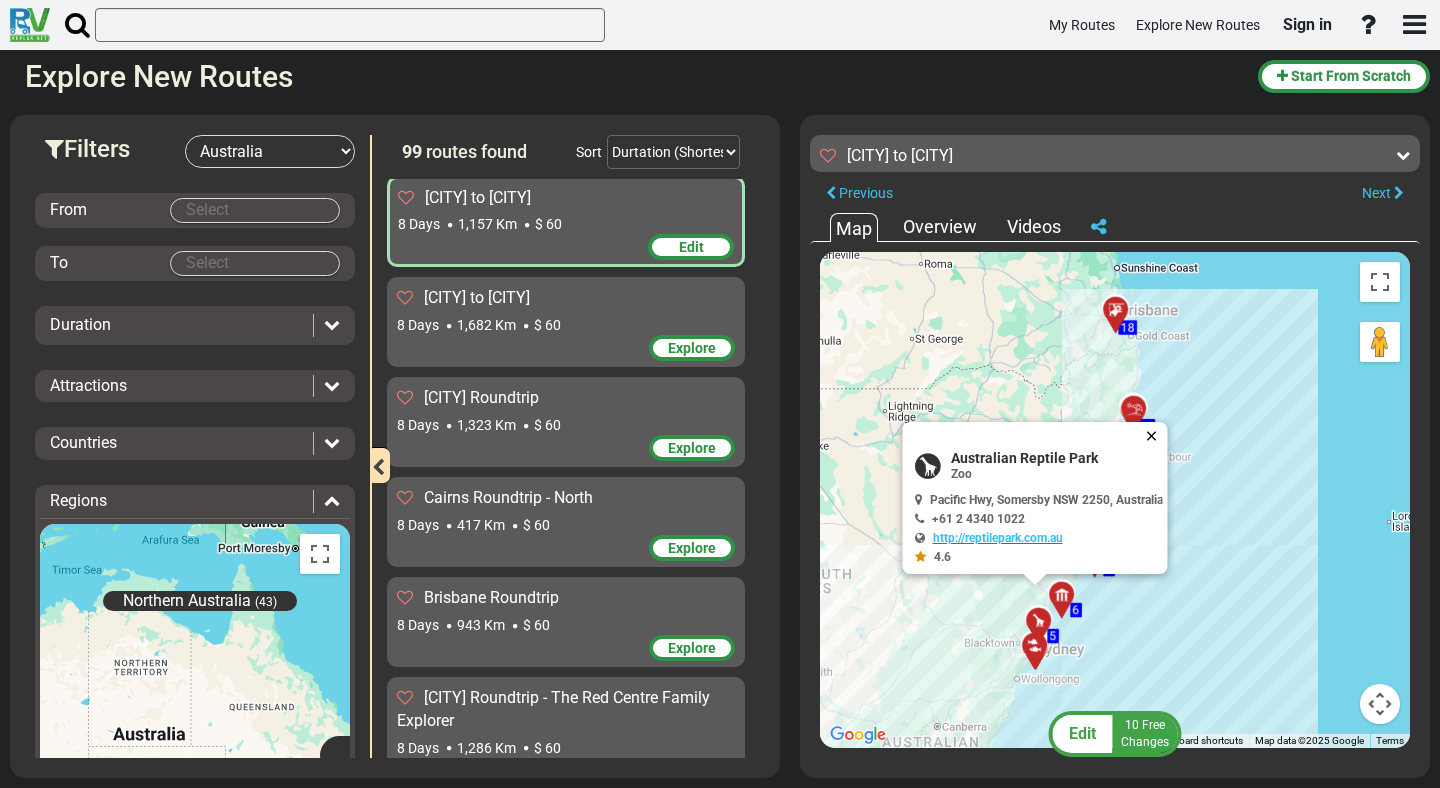 click at bounding box center (1156, 436) 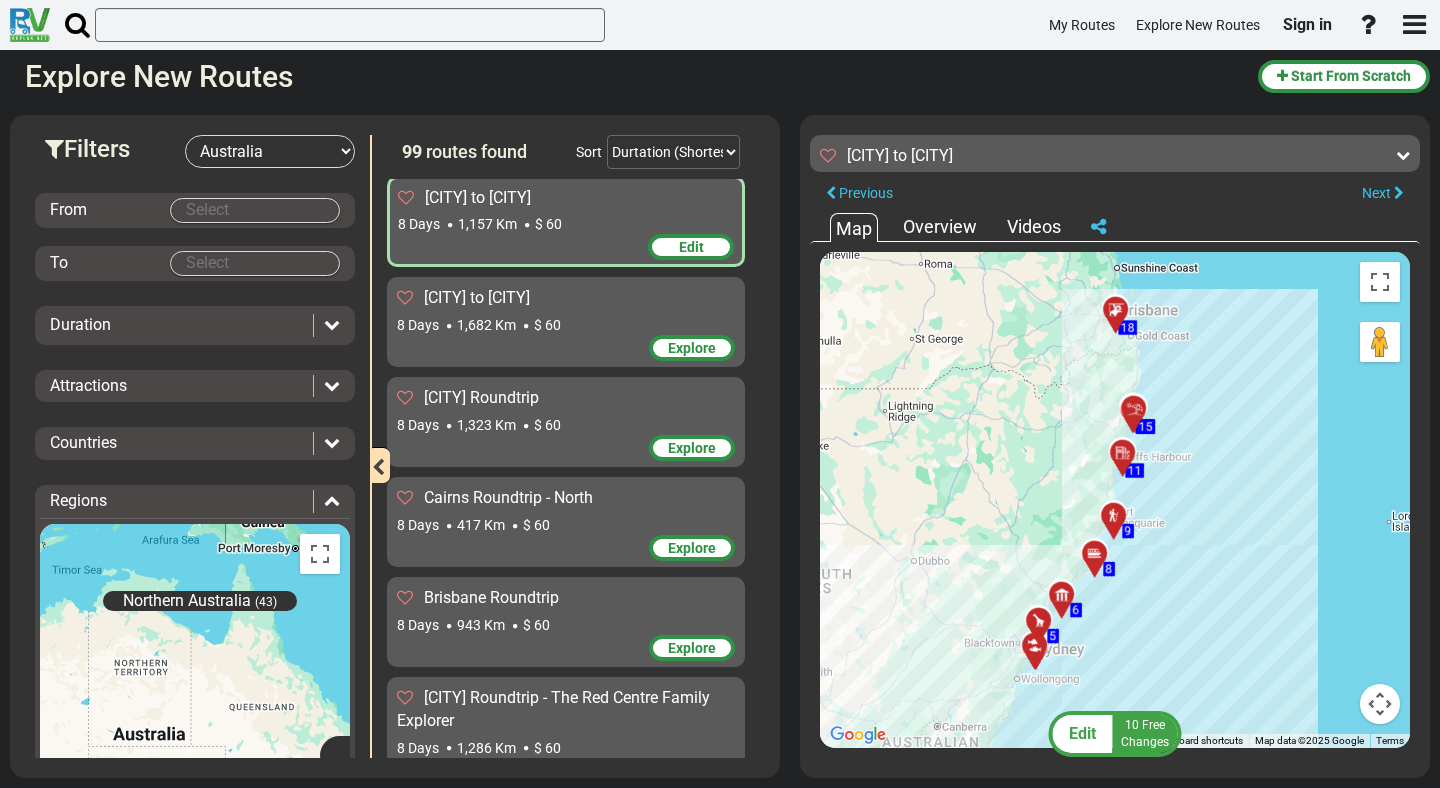 click at bounding box center [1123, 453] 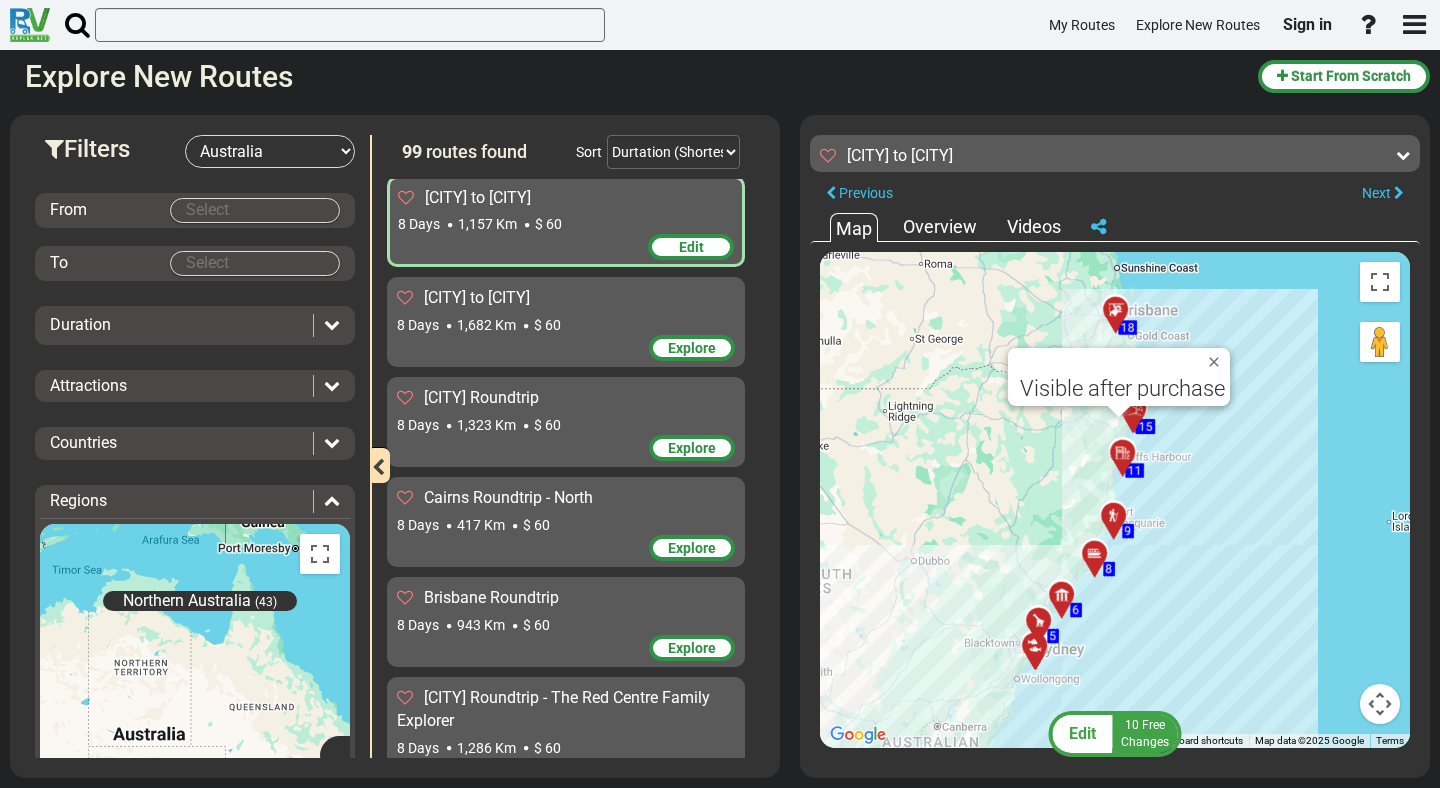 click on "To activate drag with keyboard, press Alt + Enter. Once in keyboard drag state, use the arrow keys to move the marker. To complete the drag, press the Enter key. To cancel, press Escape. 5 5 6 6 8 8 9 9 11 11 13 13 14 14 15 15 18 18 Visible after purchase" at bounding box center [1115, 500] 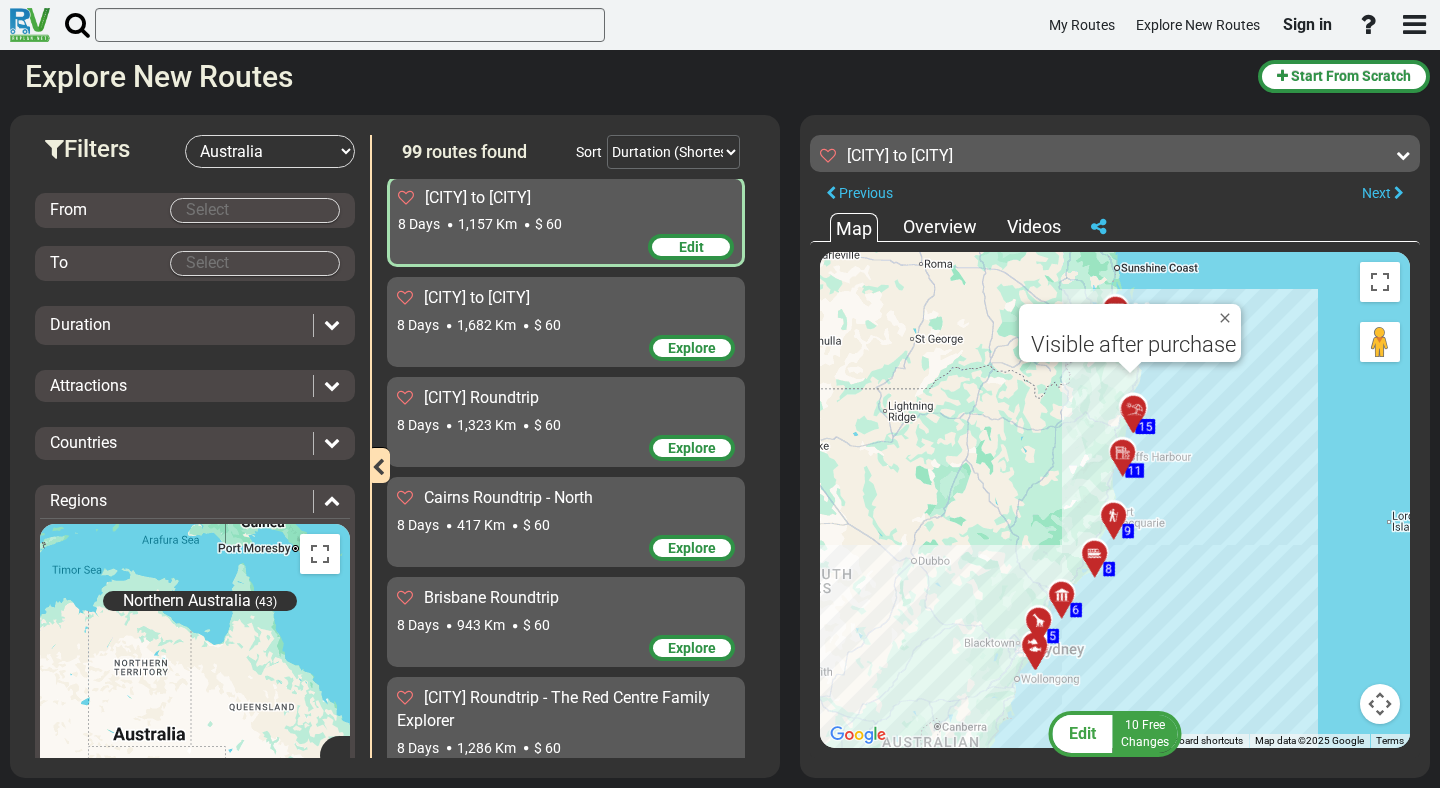click at bounding box center (1140, 416) 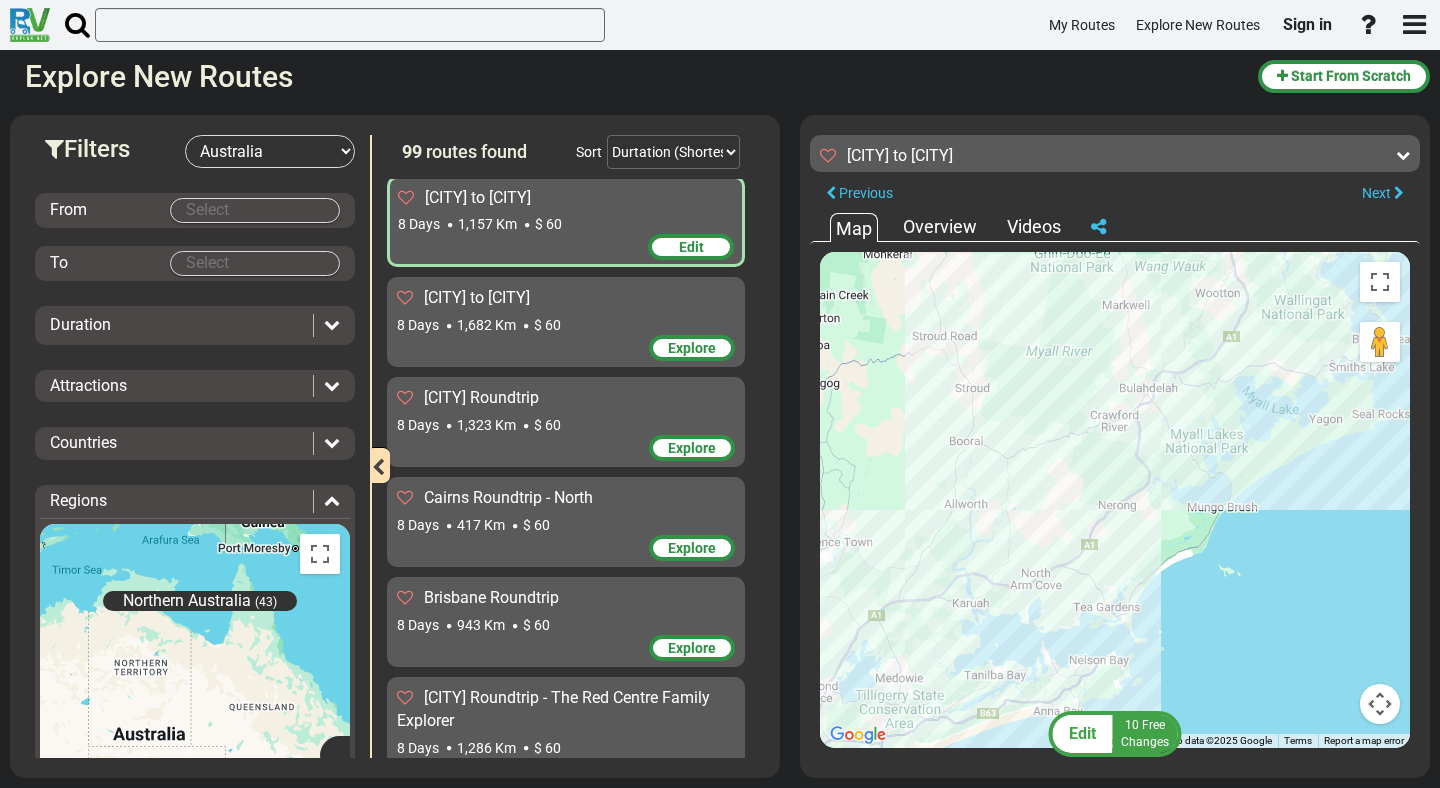 drag, startPoint x: 1097, startPoint y: 605, endPoint x: 1439, endPoint y: 233, distance: 505.3197 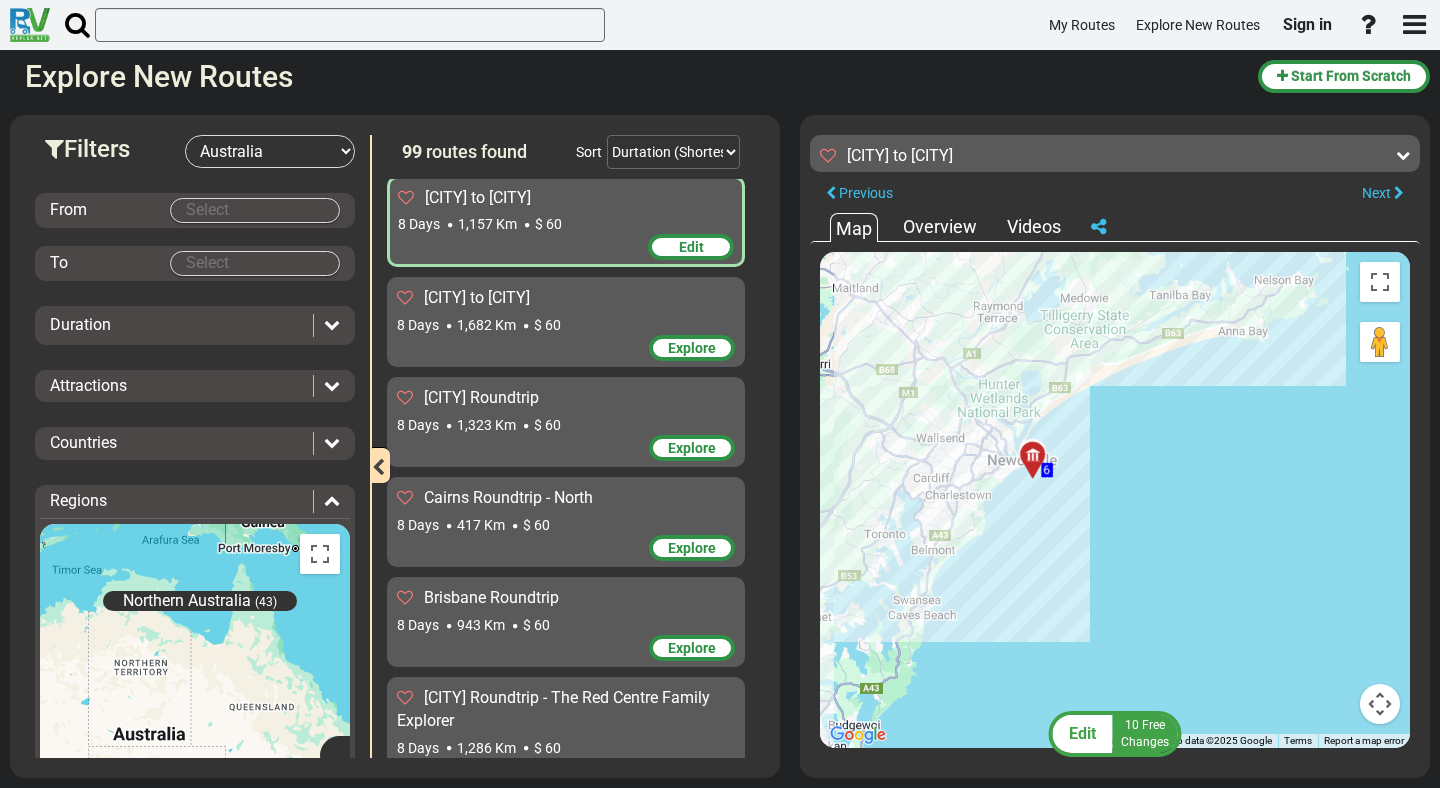 drag, startPoint x: 1254, startPoint y: 585, endPoint x: 1439, endPoint y: 181, distance: 444.34332 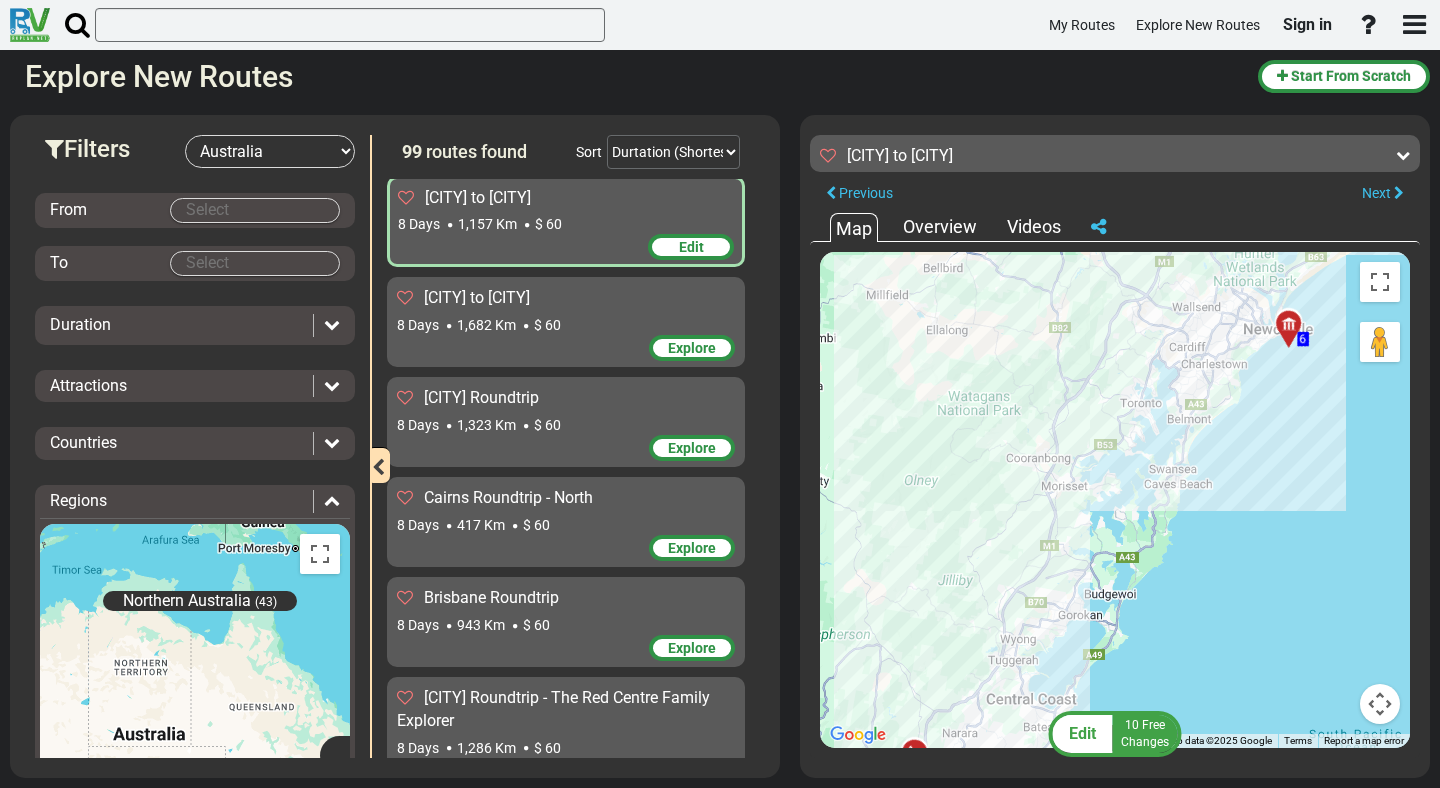 drag, startPoint x: 977, startPoint y: 541, endPoint x: 1236, endPoint y: 439, distance: 278.36127 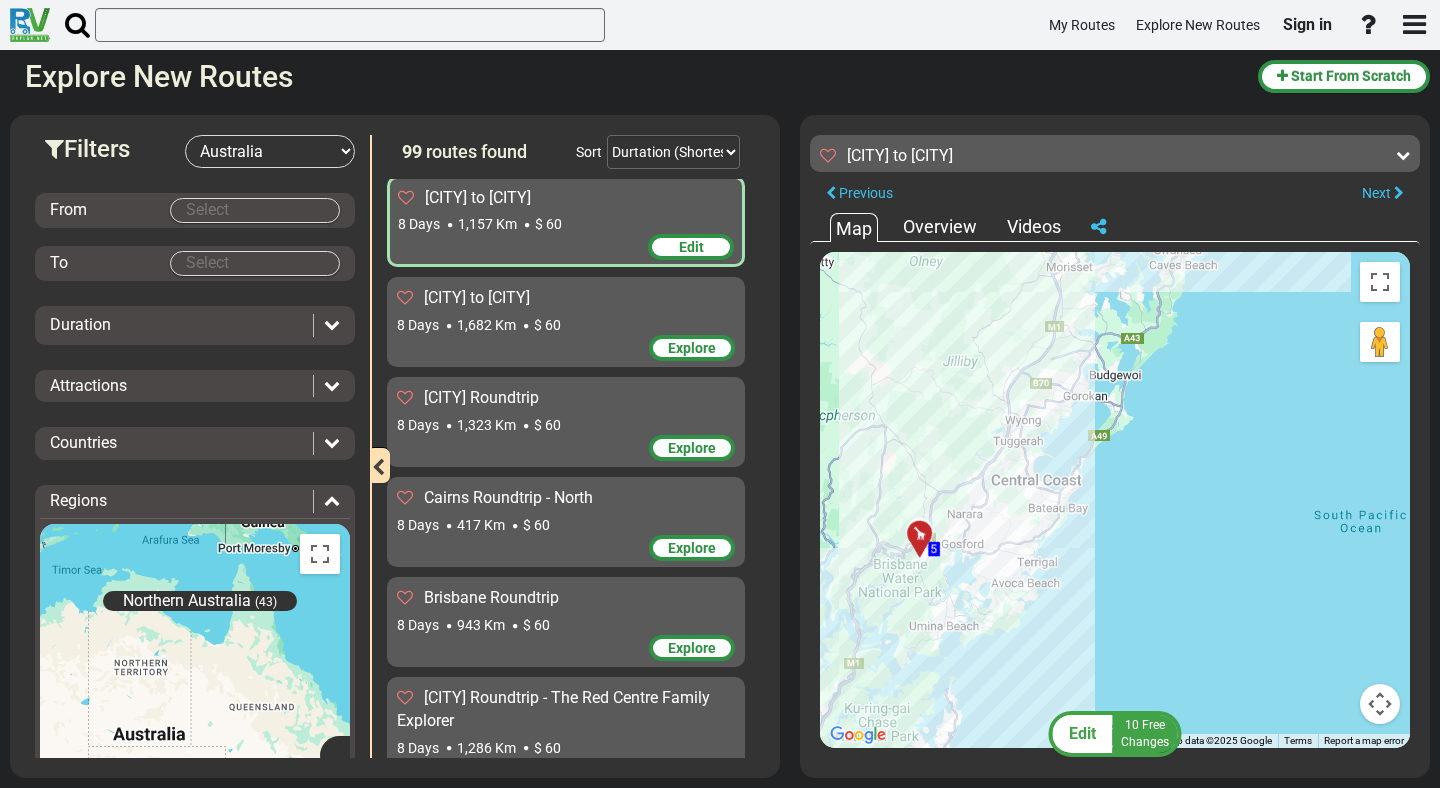 drag, startPoint x: 1201, startPoint y: 621, endPoint x: 1214, endPoint y: 398, distance: 223.3786 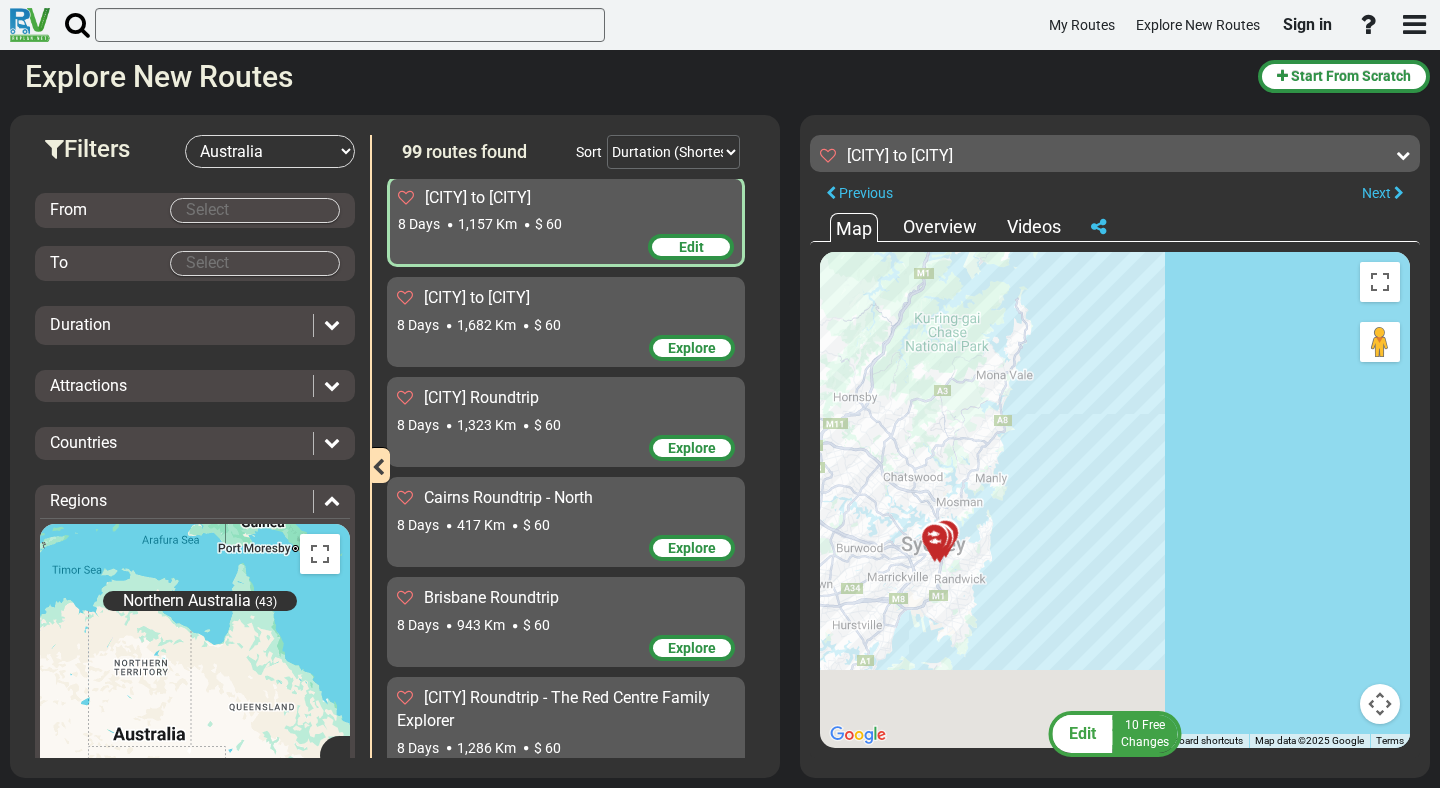 drag, startPoint x: 1123, startPoint y: 524, endPoint x: 1185, endPoint y: 134, distance: 394.89746 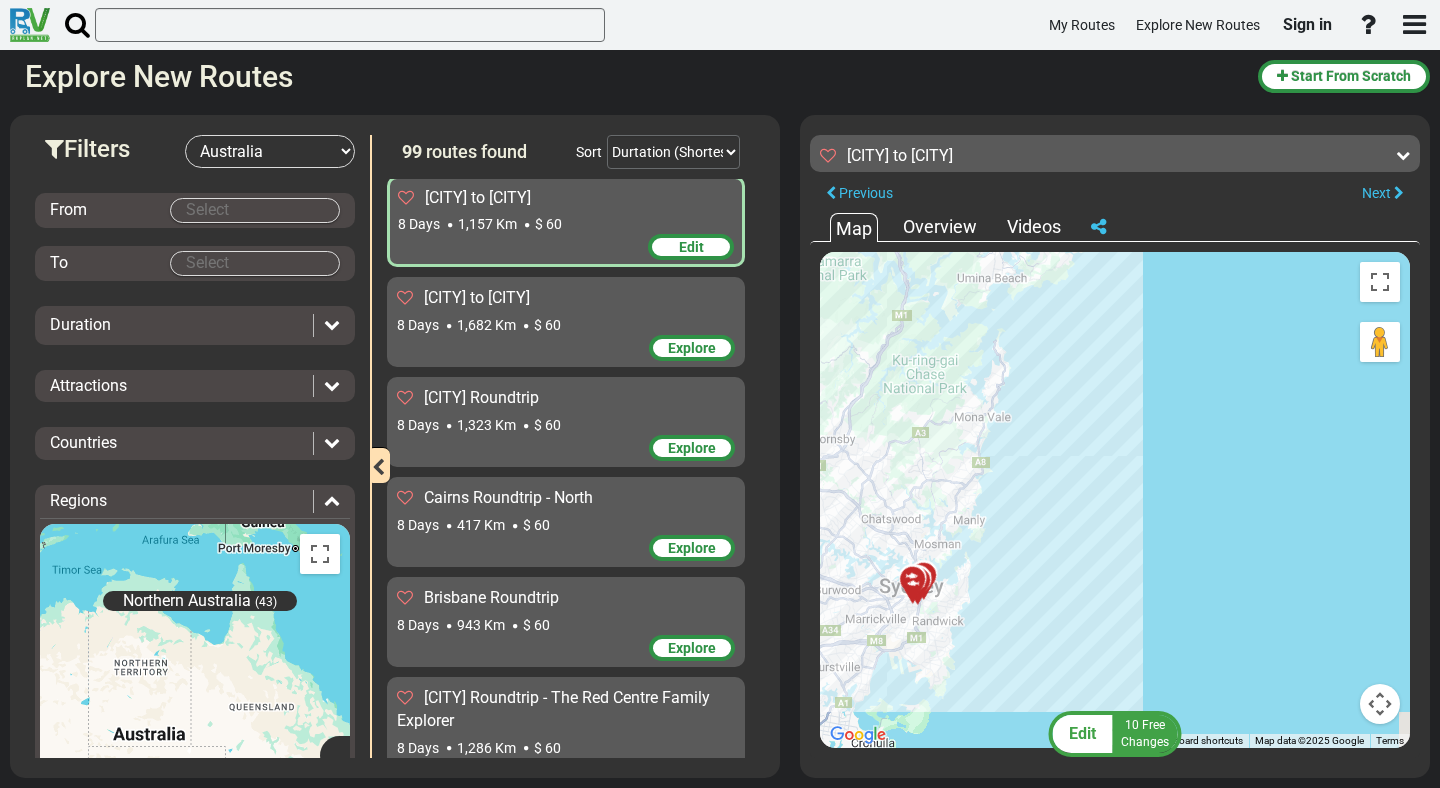 drag, startPoint x: 1033, startPoint y: 526, endPoint x: 984, endPoint y: 636, distance: 120.4201 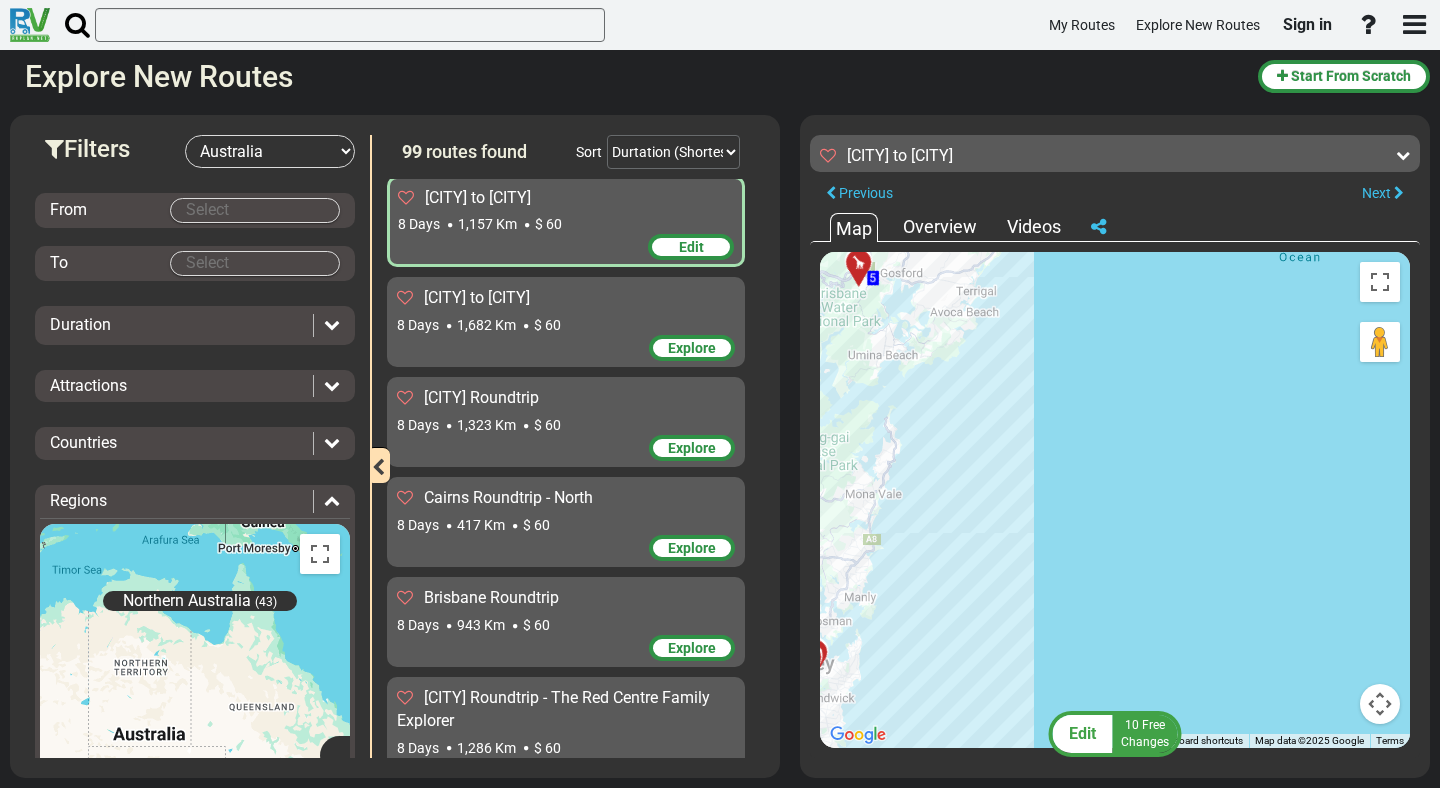 drag, startPoint x: 1028, startPoint y: 746, endPoint x: 944, endPoint y: 761, distance: 85.32877 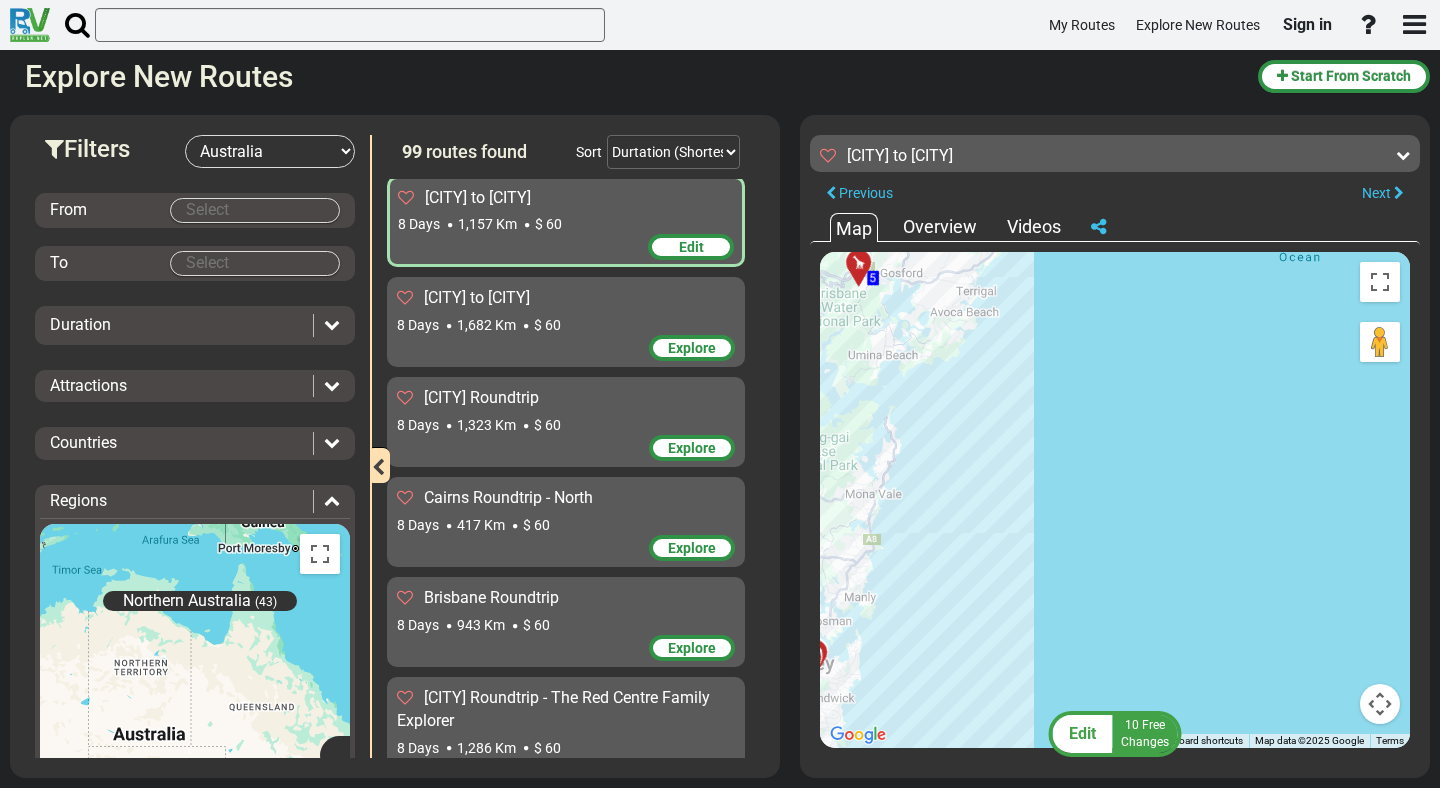 drag, startPoint x: 944, startPoint y: 761, endPoint x: 943, endPoint y: 787, distance: 26.019224 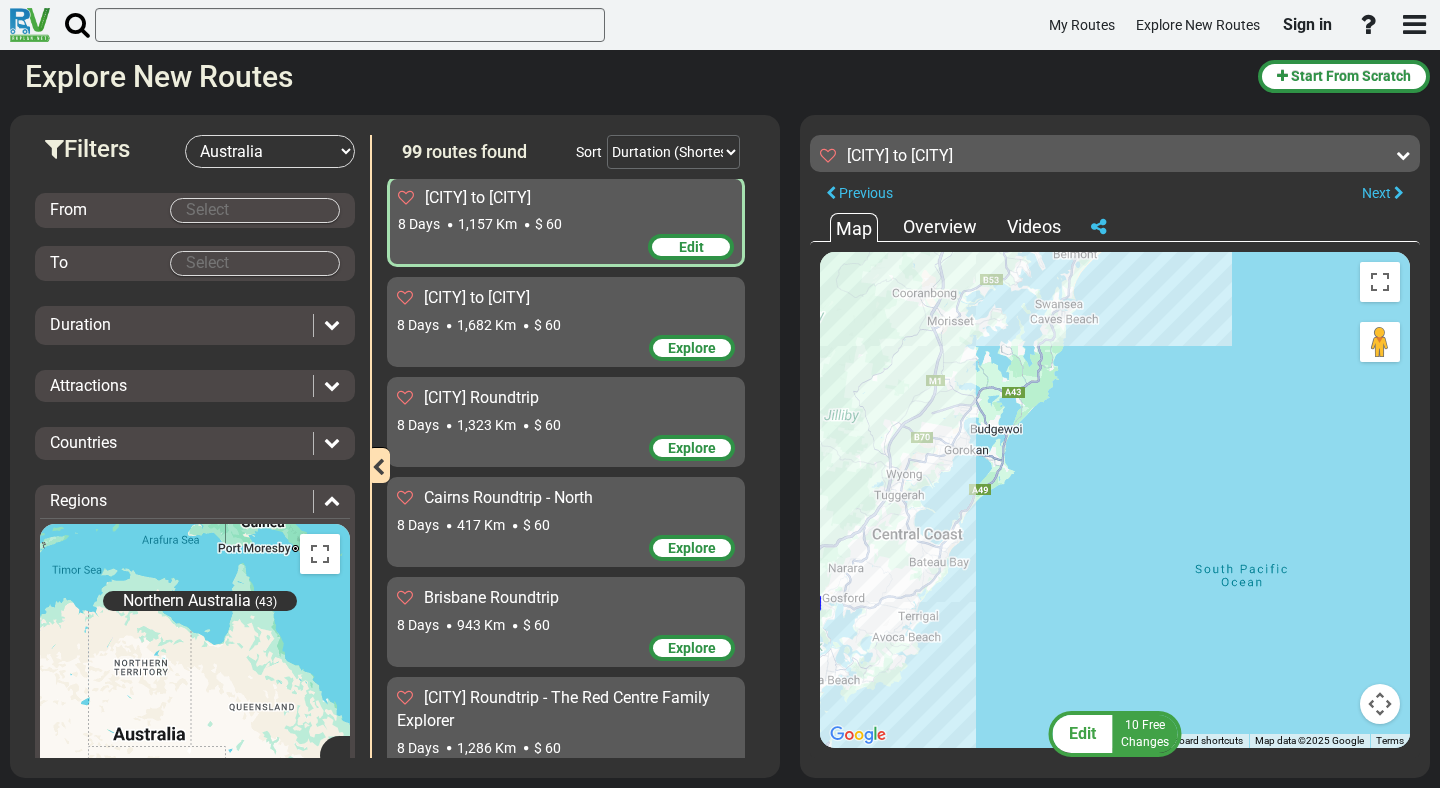 drag, startPoint x: 1037, startPoint y: 433, endPoint x: 979, endPoint y: 765, distance: 337.0282 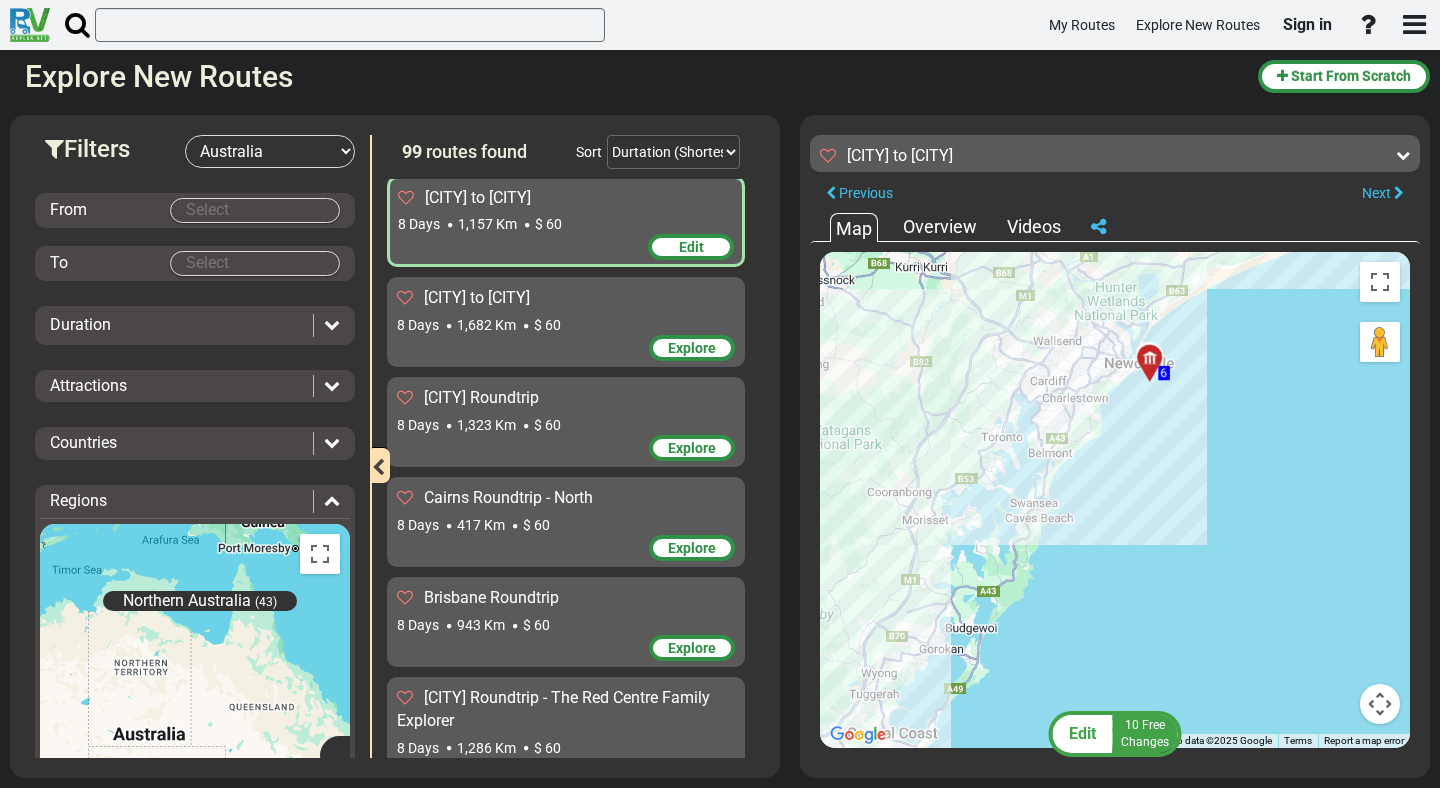 drag, startPoint x: 1069, startPoint y: 465, endPoint x: 1044, endPoint y: 671, distance: 207.51144 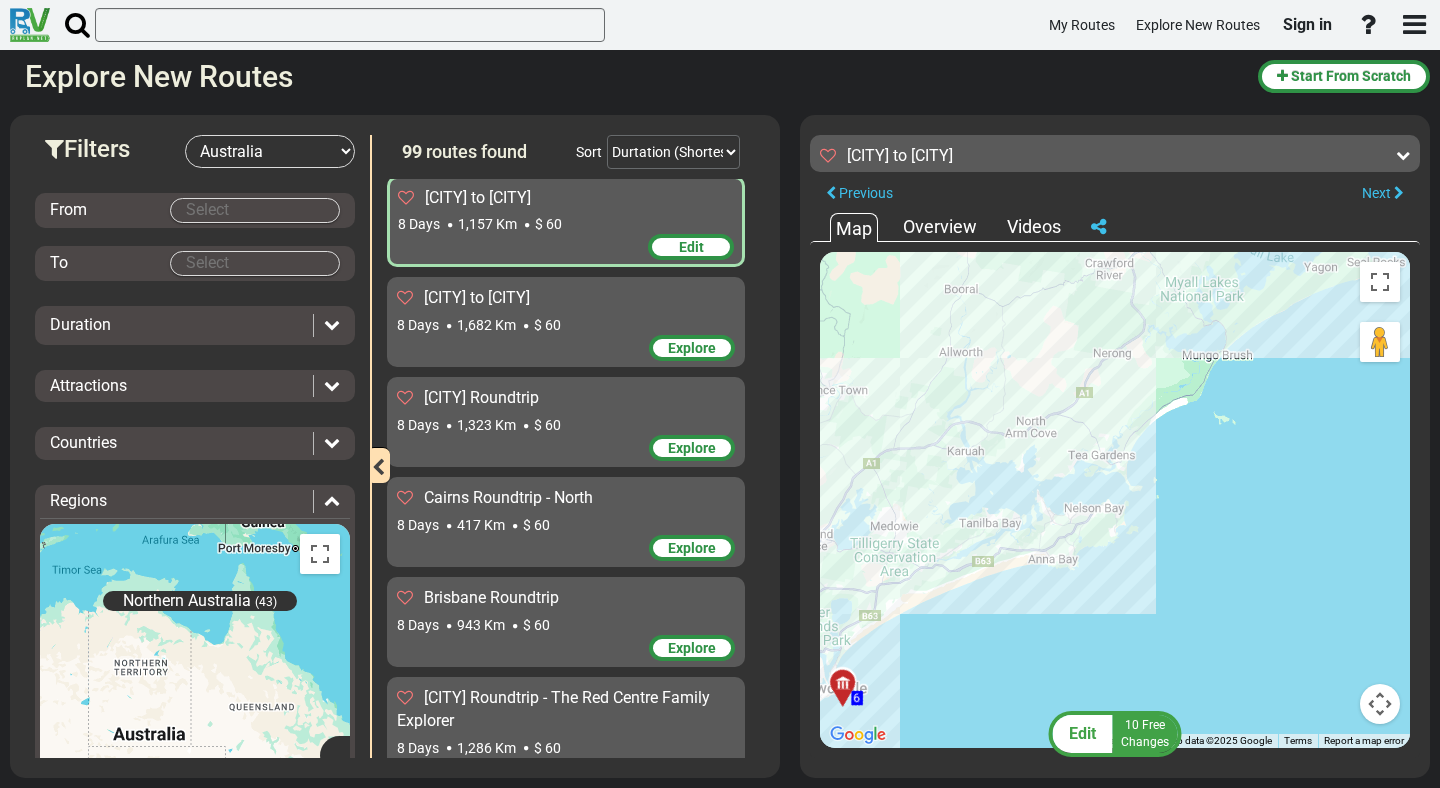 drag, startPoint x: 1246, startPoint y: 416, endPoint x: 907, endPoint y: 759, distance: 482.25513 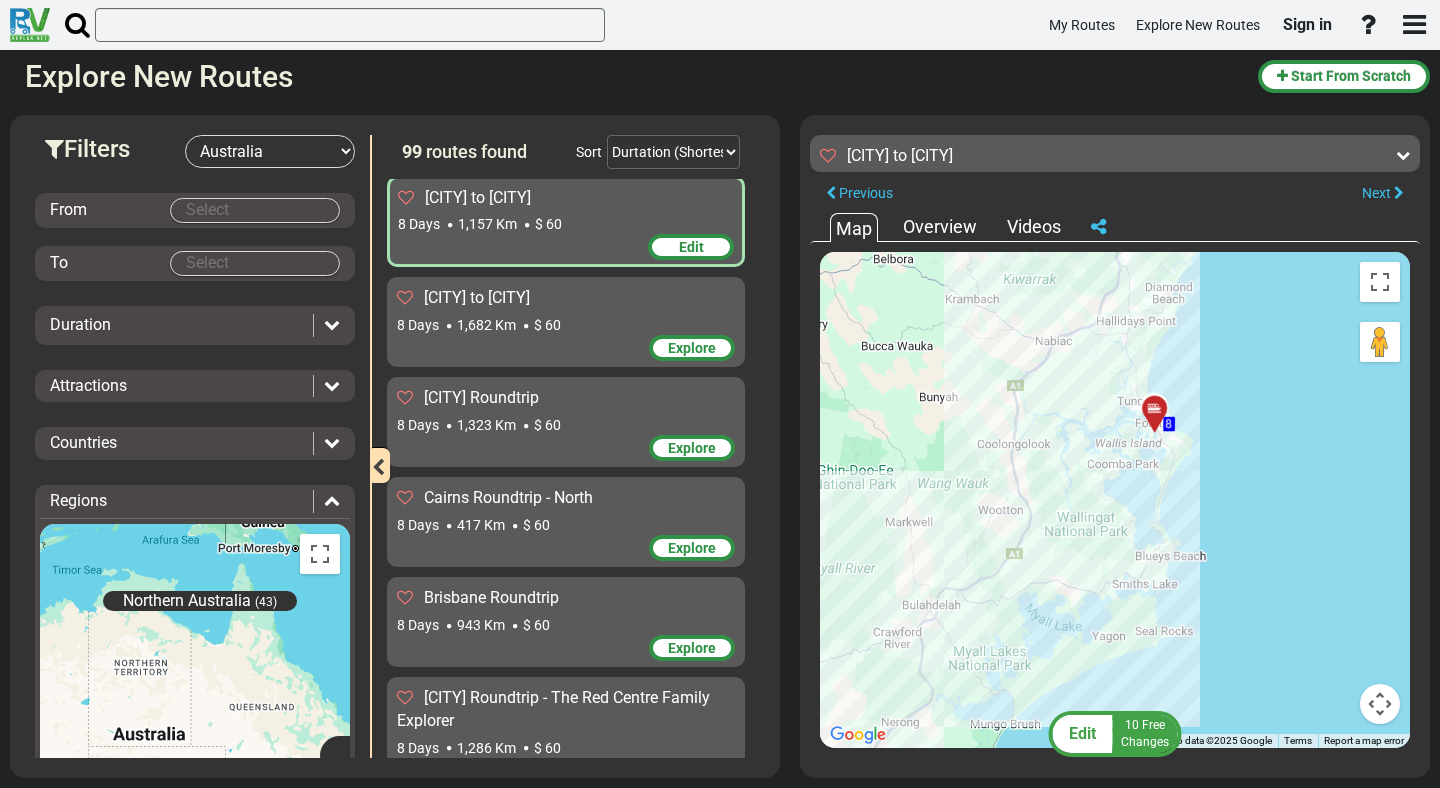 drag, startPoint x: 1155, startPoint y: 357, endPoint x: 979, endPoint y: 712, distance: 396.23352 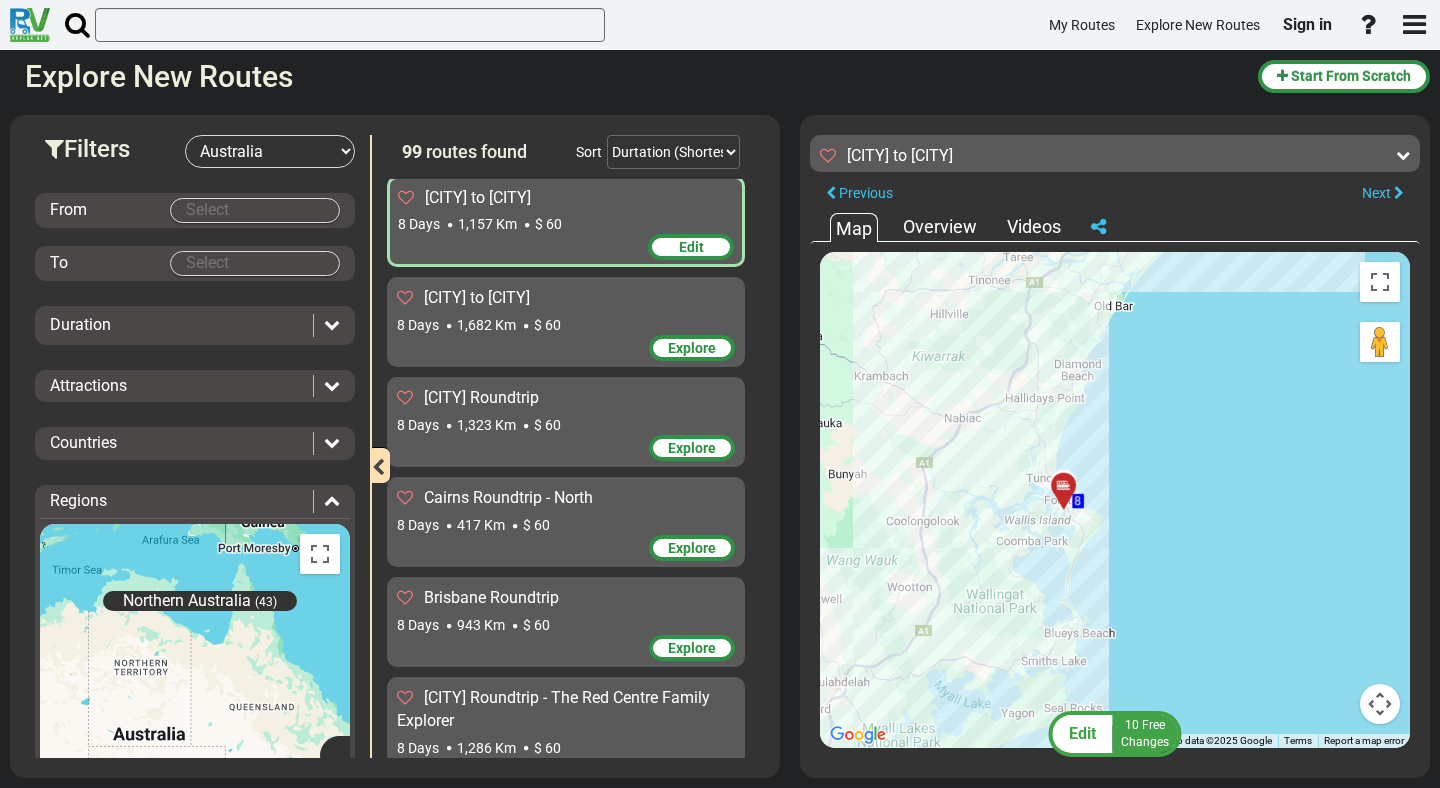 click on "8" at bounding box center [1078, 501] 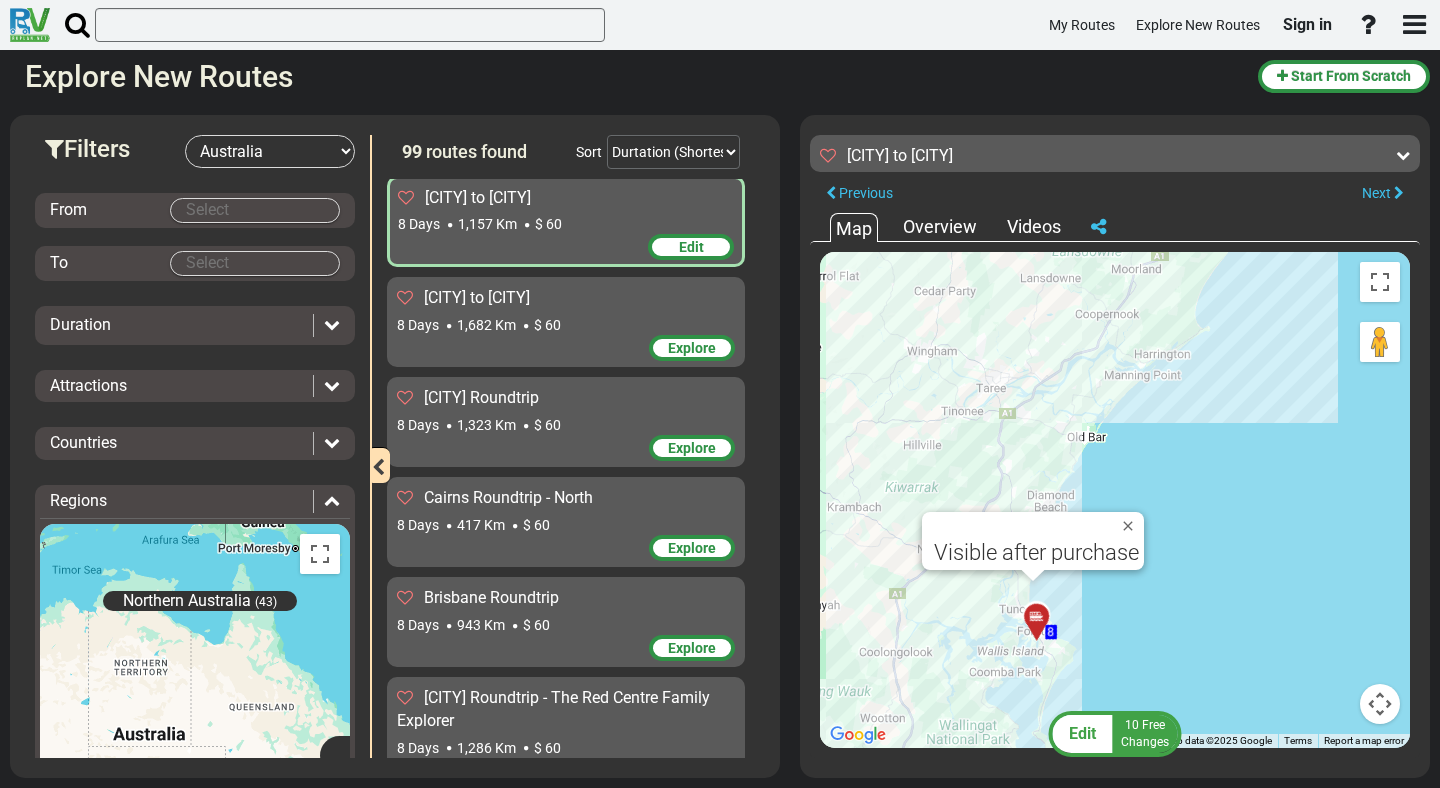 drag, startPoint x: 1175, startPoint y: 311, endPoint x: 1037, endPoint y: 454, distance: 198.72845 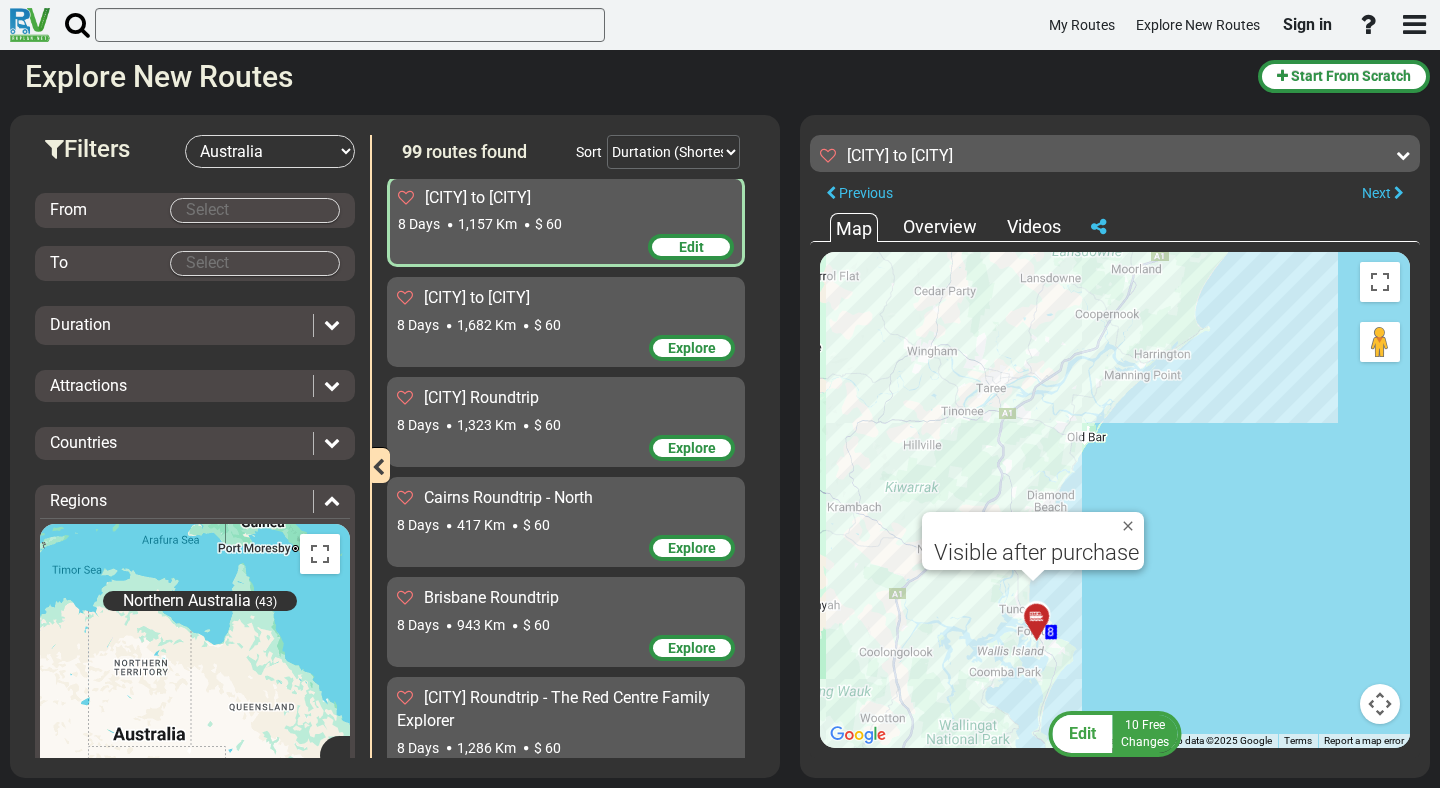 click at bounding box center (1043, 624) 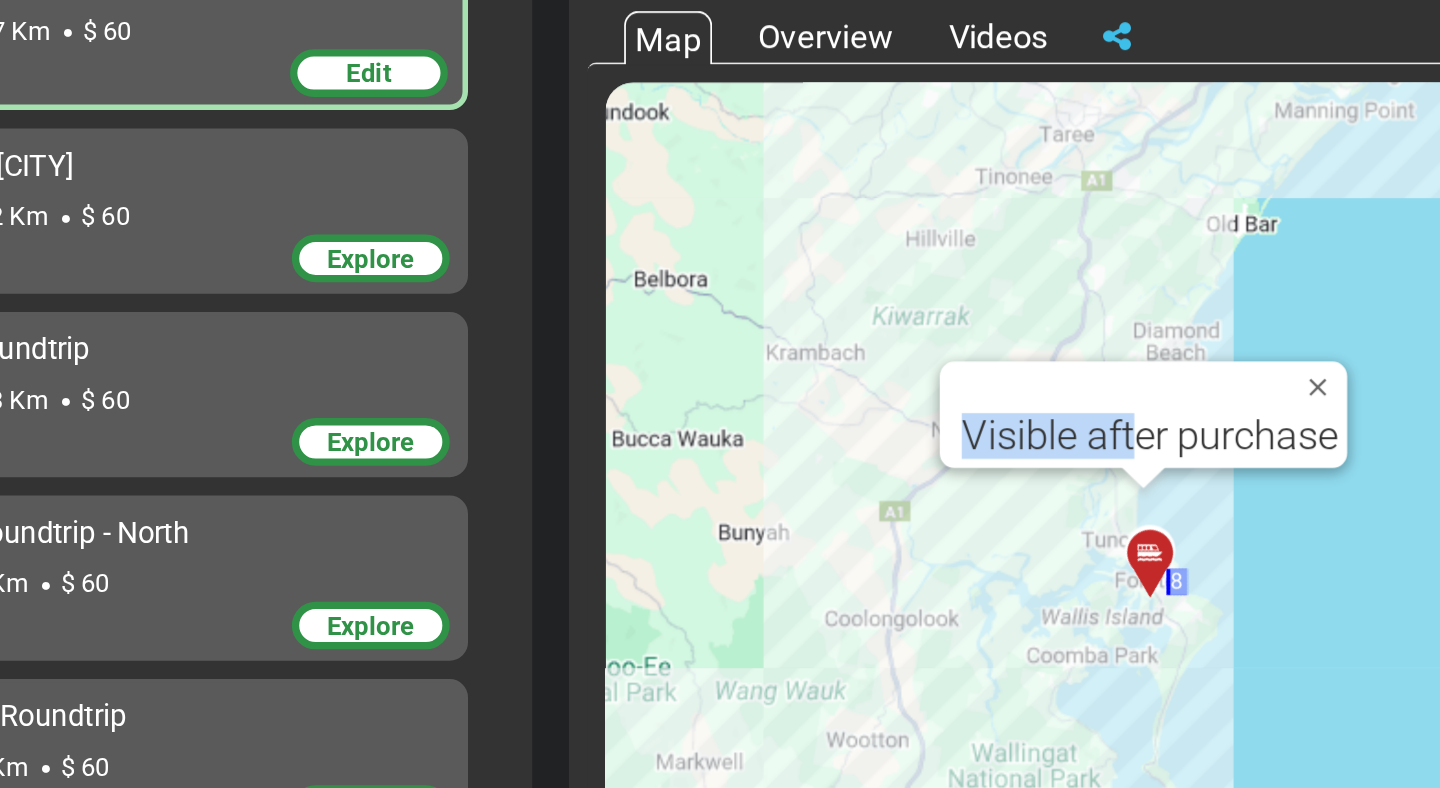 drag, startPoint x: 1109, startPoint y: 445, endPoint x: 1080, endPoint y: 387, distance: 64.84597 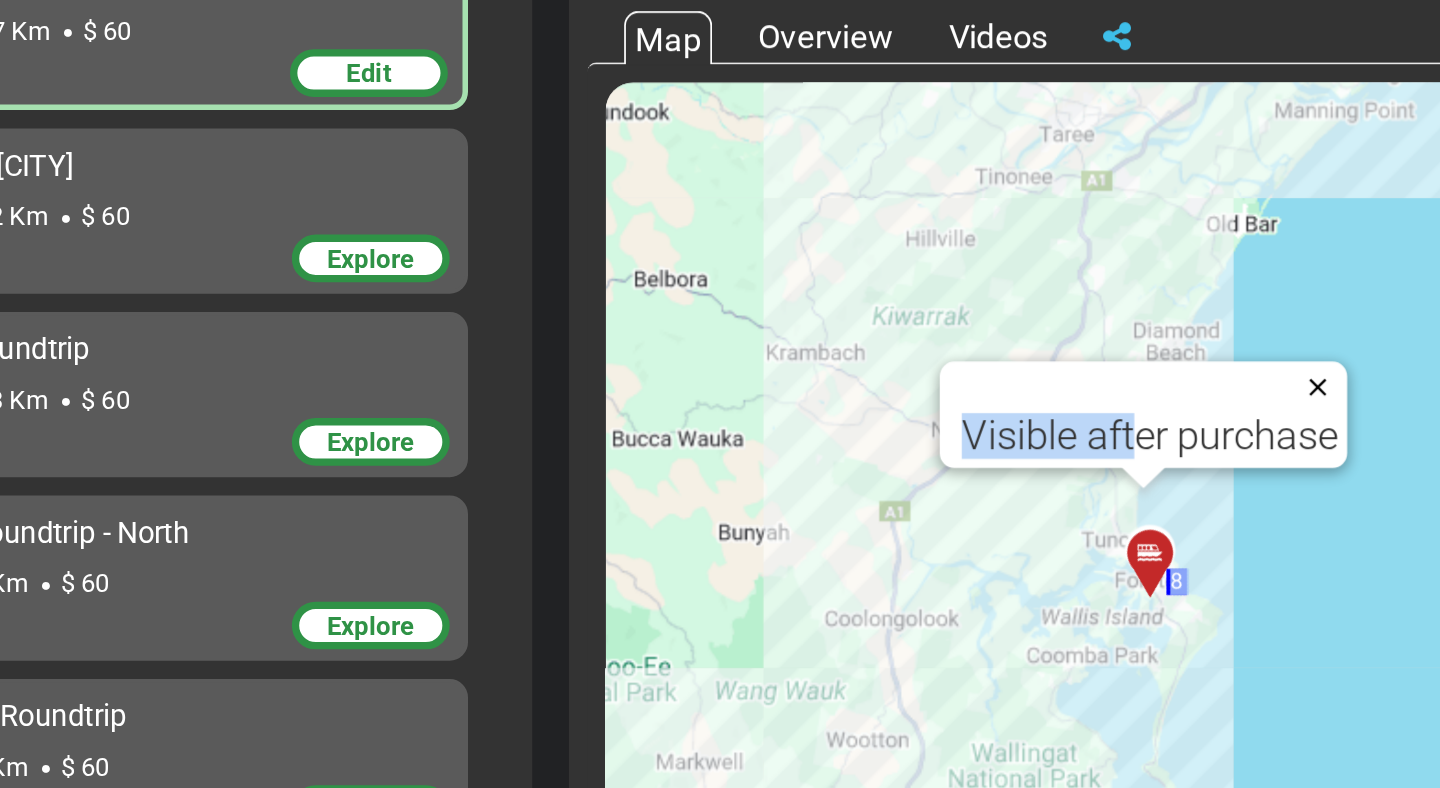 click at bounding box center (1212, 418) 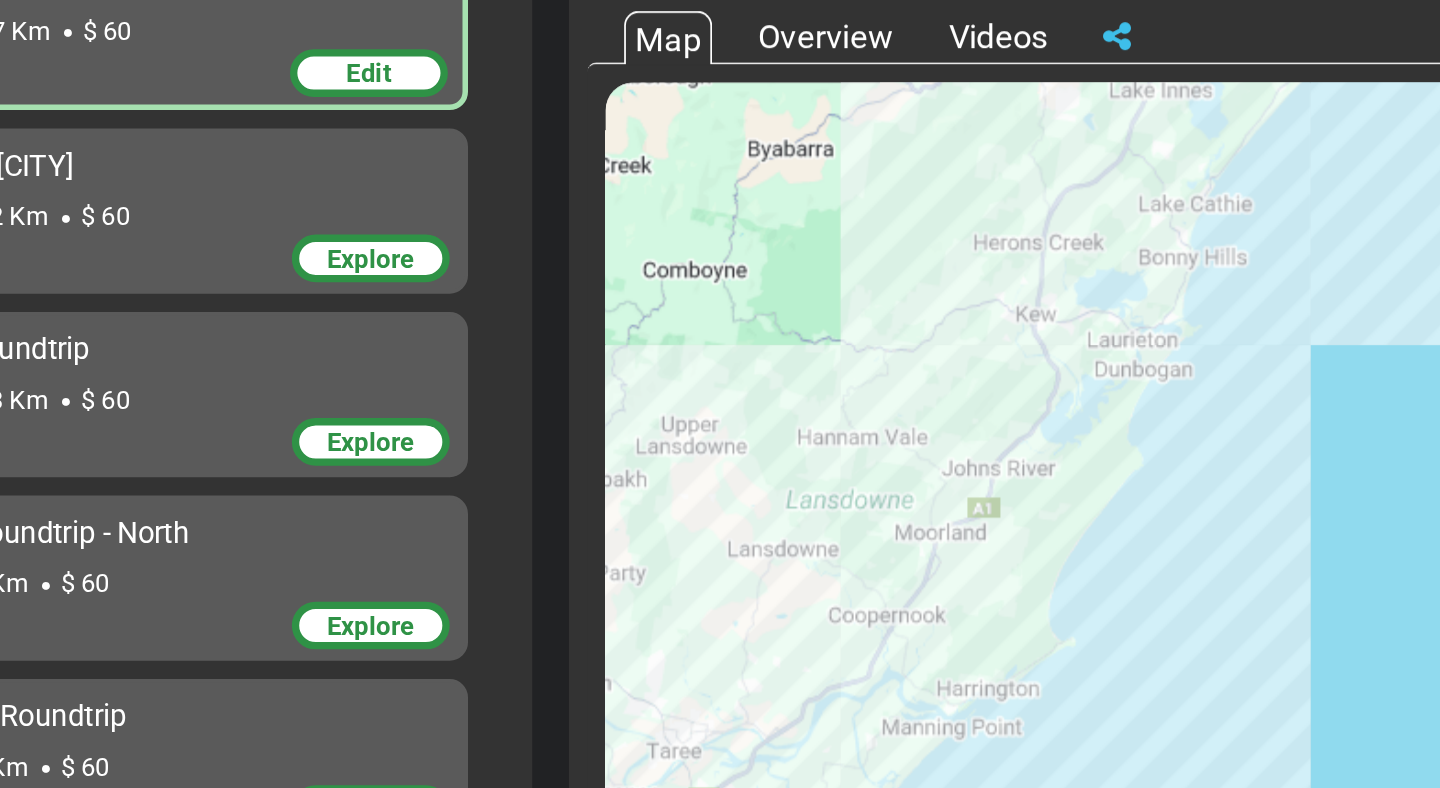 drag, startPoint x: 1151, startPoint y: 298, endPoint x: 935, endPoint y: 636, distance: 401.1234 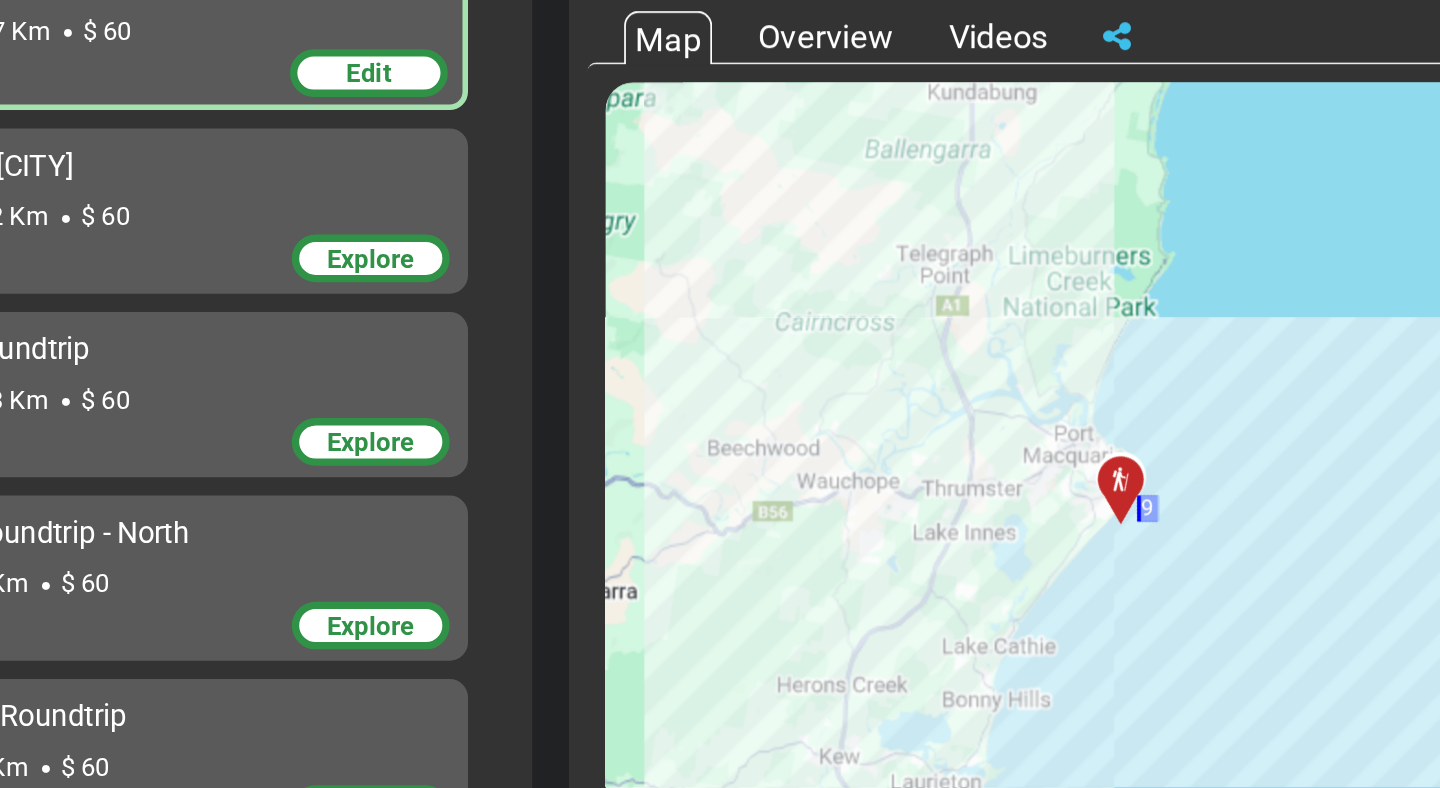 drag, startPoint x: 1131, startPoint y: 293, endPoint x: 1022, endPoint y: 536, distance: 266.32687 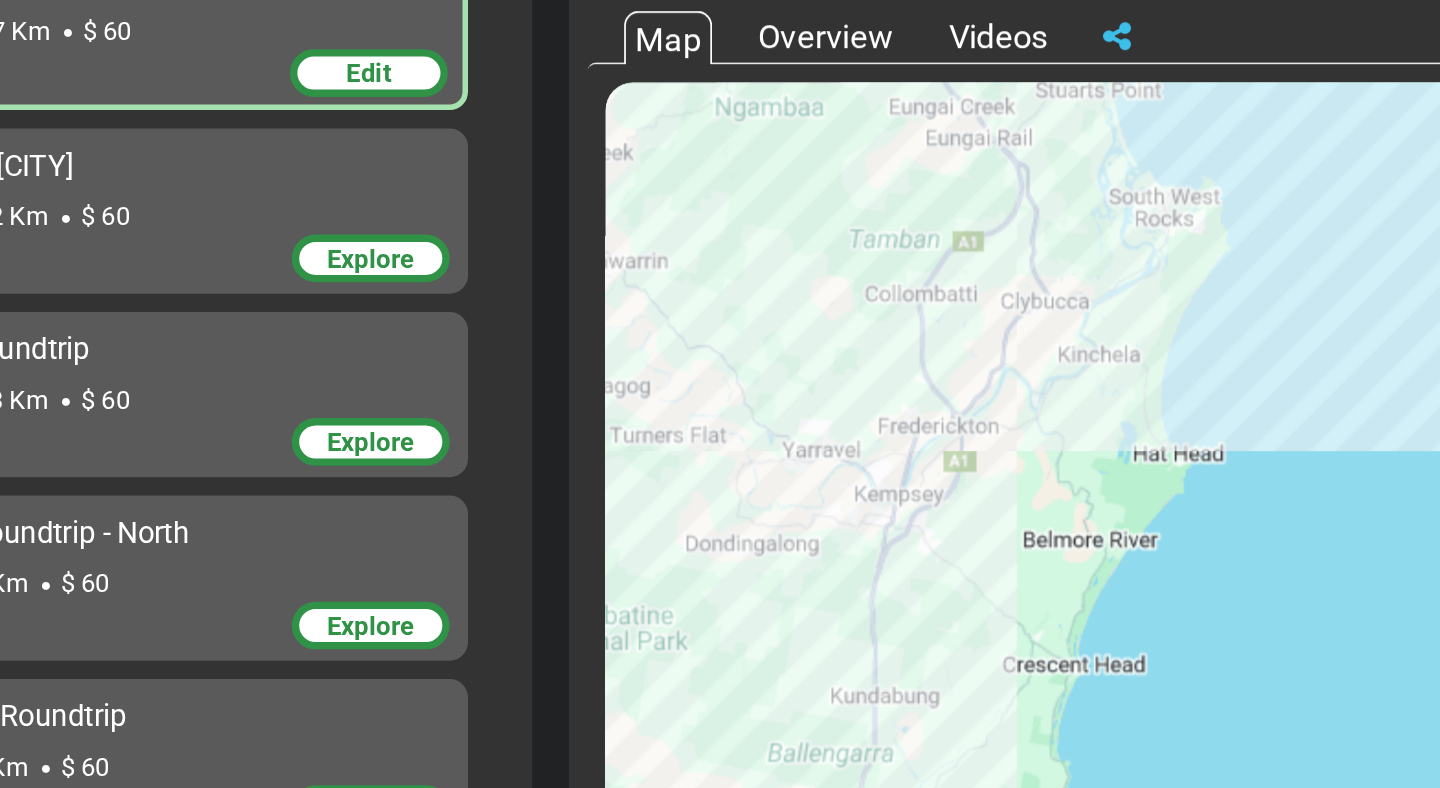 drag, startPoint x: 1038, startPoint y: 305, endPoint x: 985, endPoint y: 636, distance: 335.21634 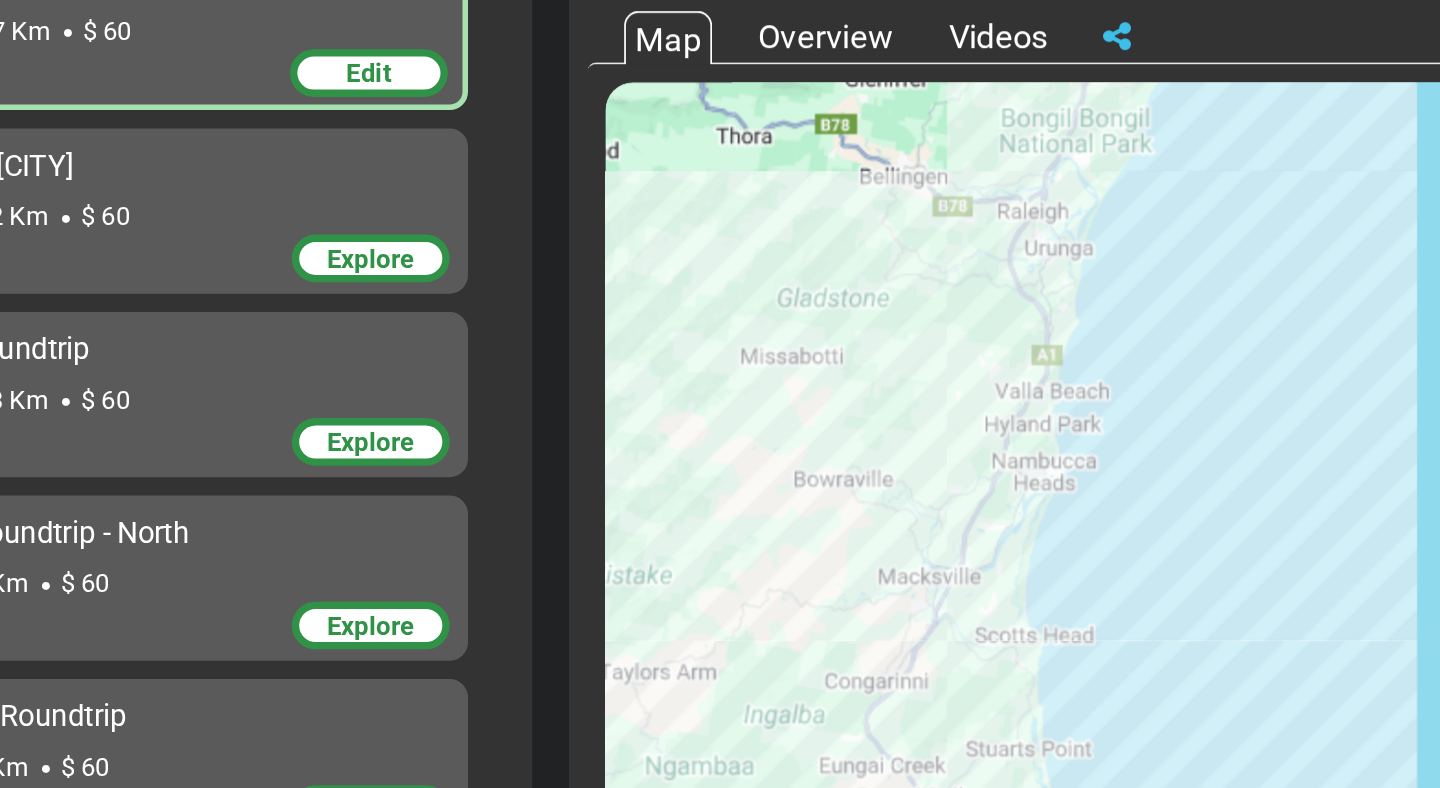 drag, startPoint x: 1055, startPoint y: 275, endPoint x: 1017, endPoint y: 636, distance: 362.99448 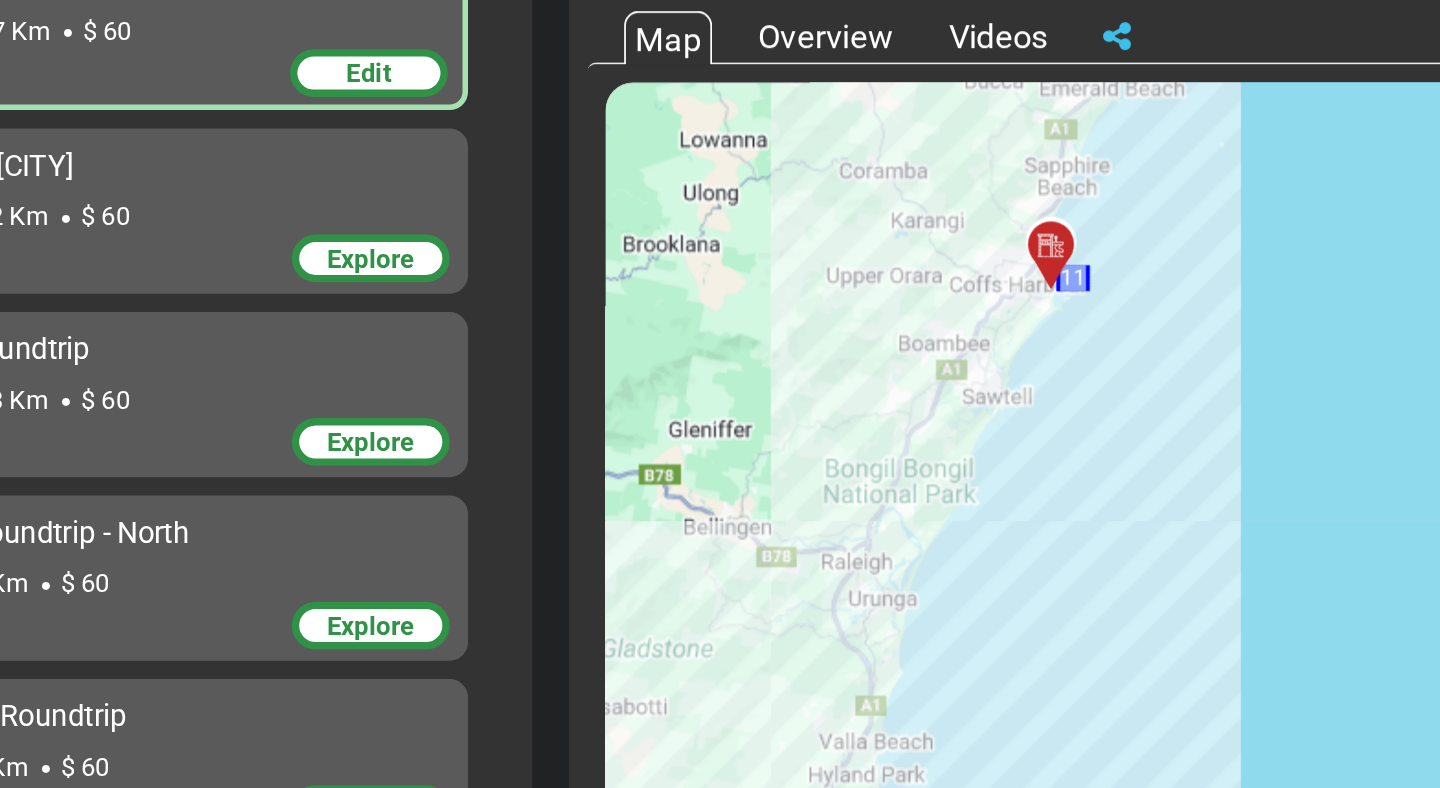 drag, startPoint x: 1099, startPoint y: 268, endPoint x: 1003, endPoint y: 461, distance: 215.55742 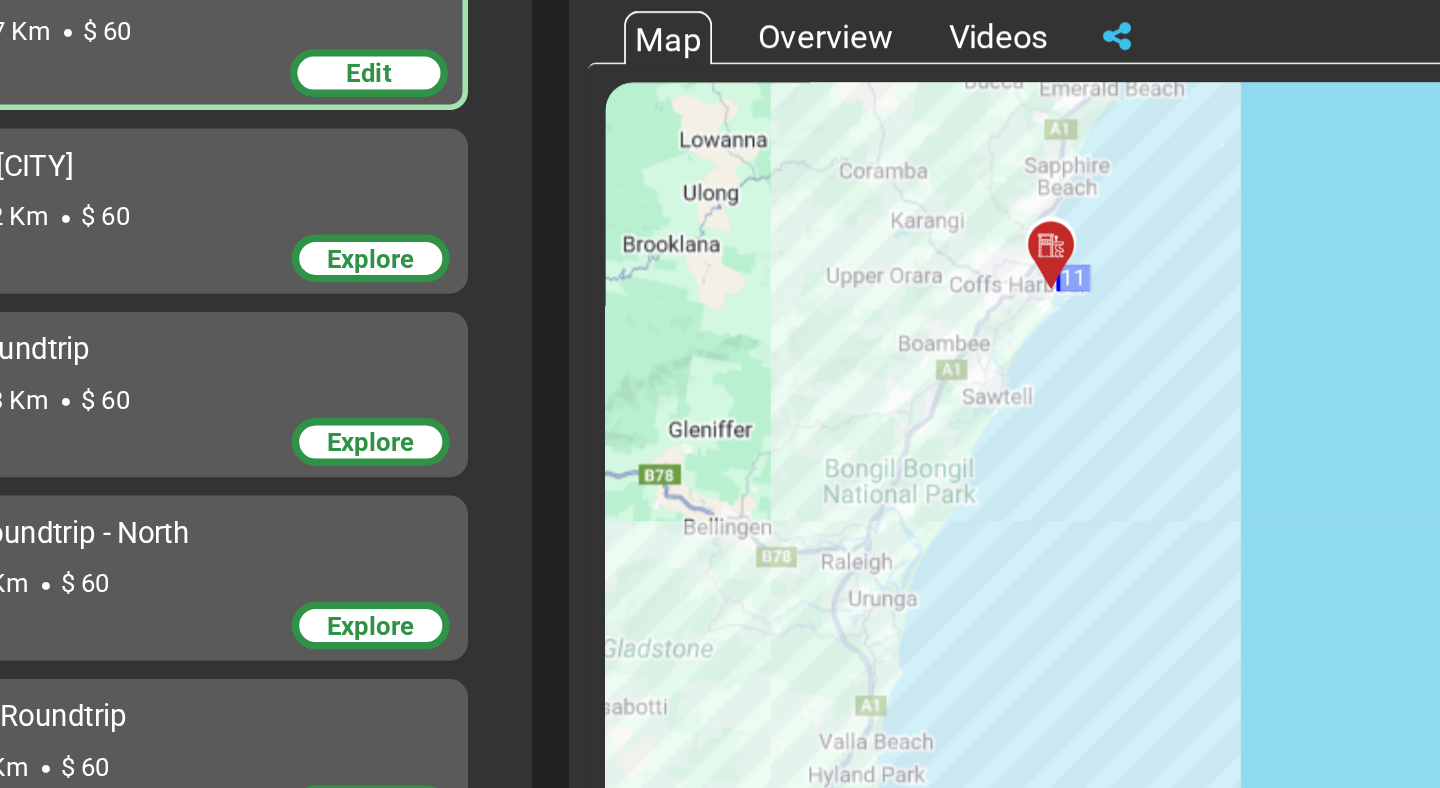 click at bounding box center (1063, 341) 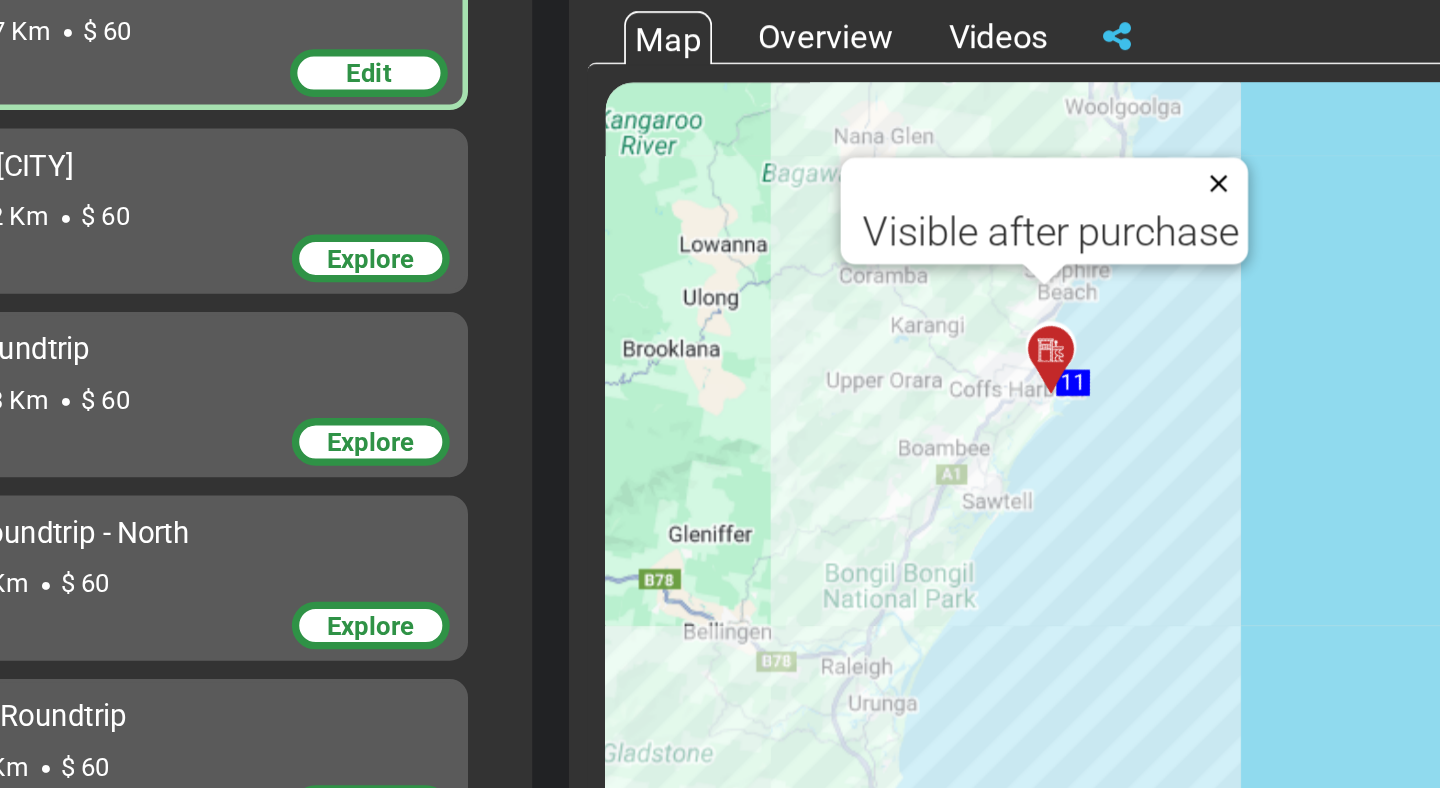 click at bounding box center [1158, 307] 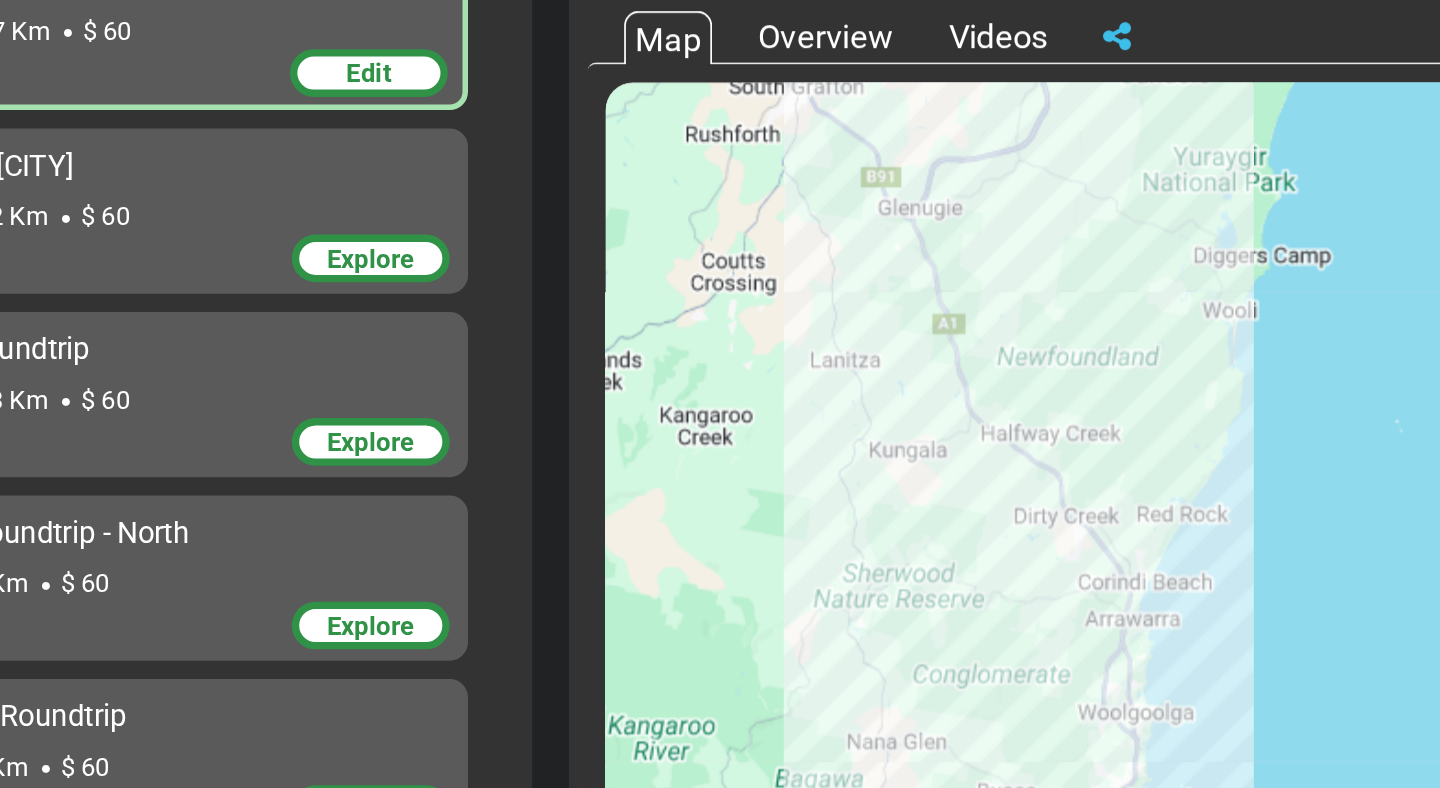 drag, startPoint x: 1153, startPoint y: 306, endPoint x: 1158, endPoint y: 636, distance: 330.03787 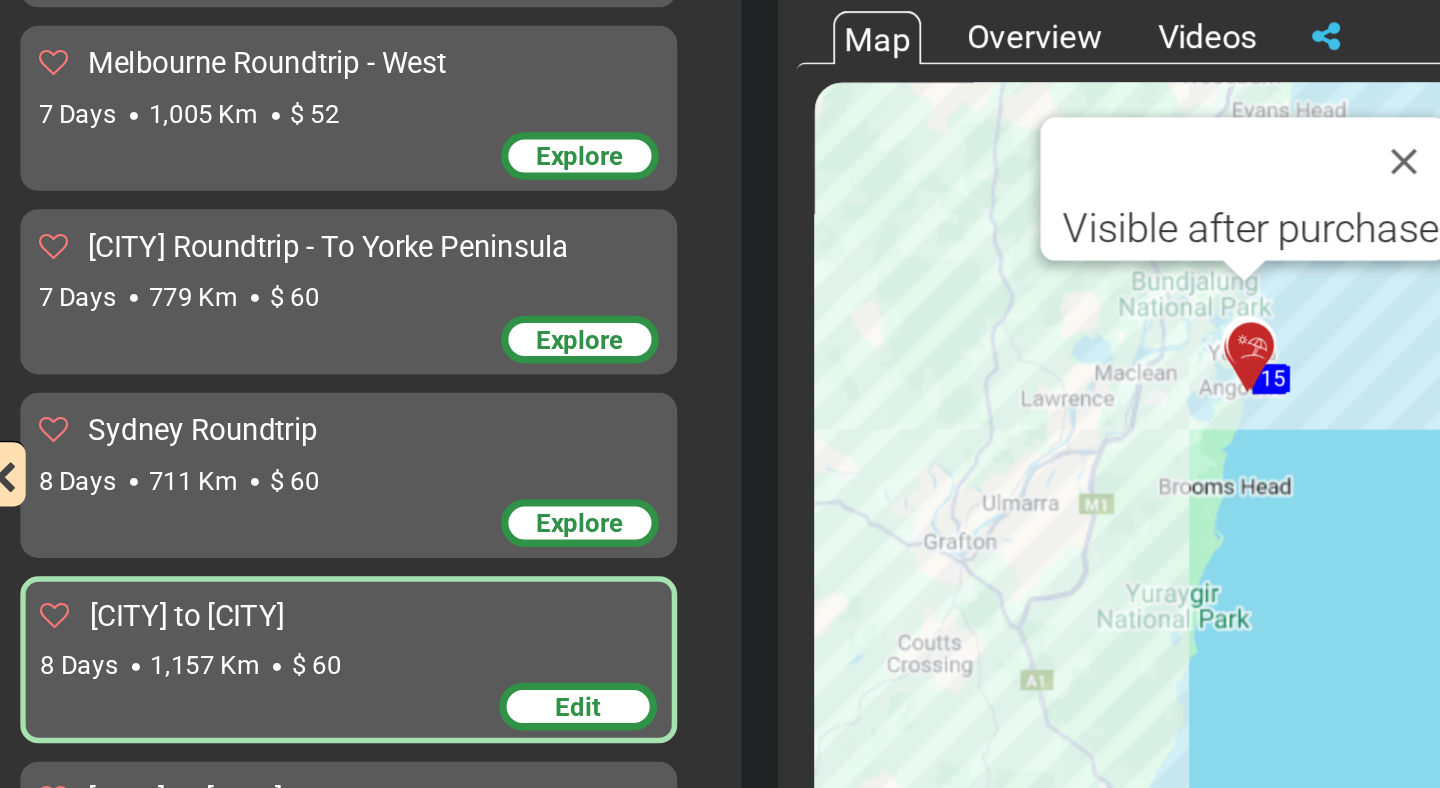 scroll, scrollTop: 0, scrollLeft: 0, axis: both 